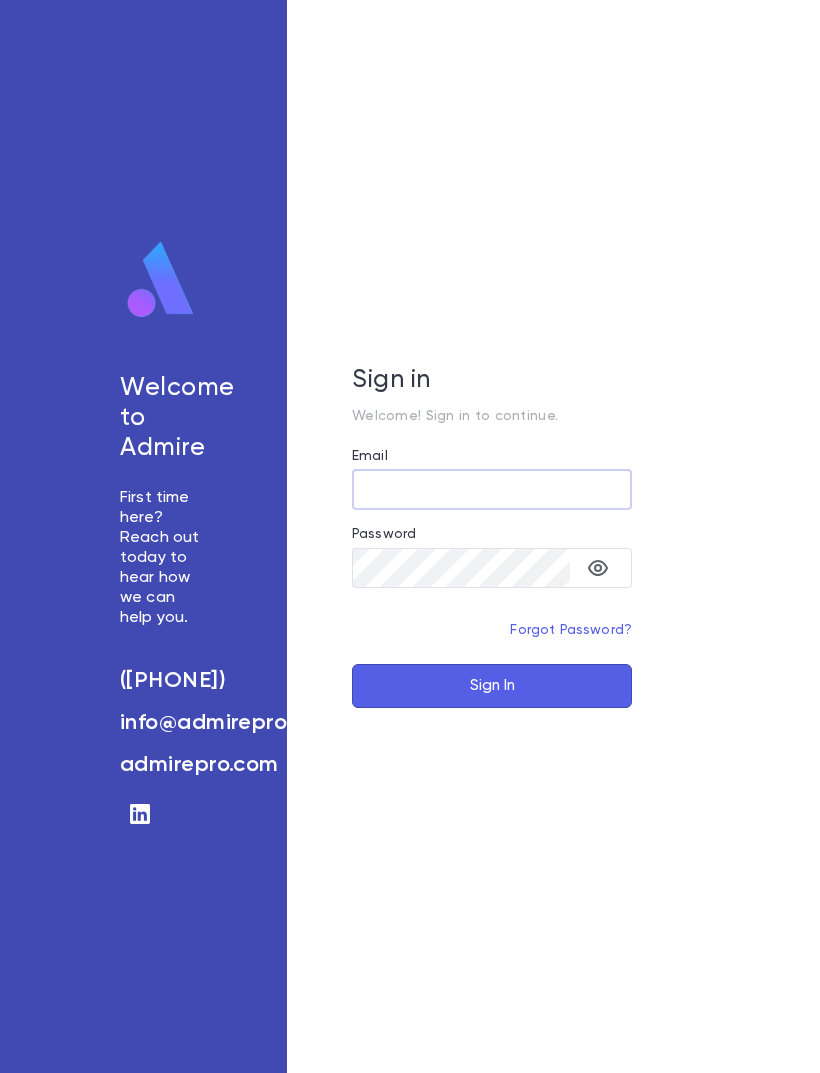 scroll, scrollTop: 0, scrollLeft: 0, axis: both 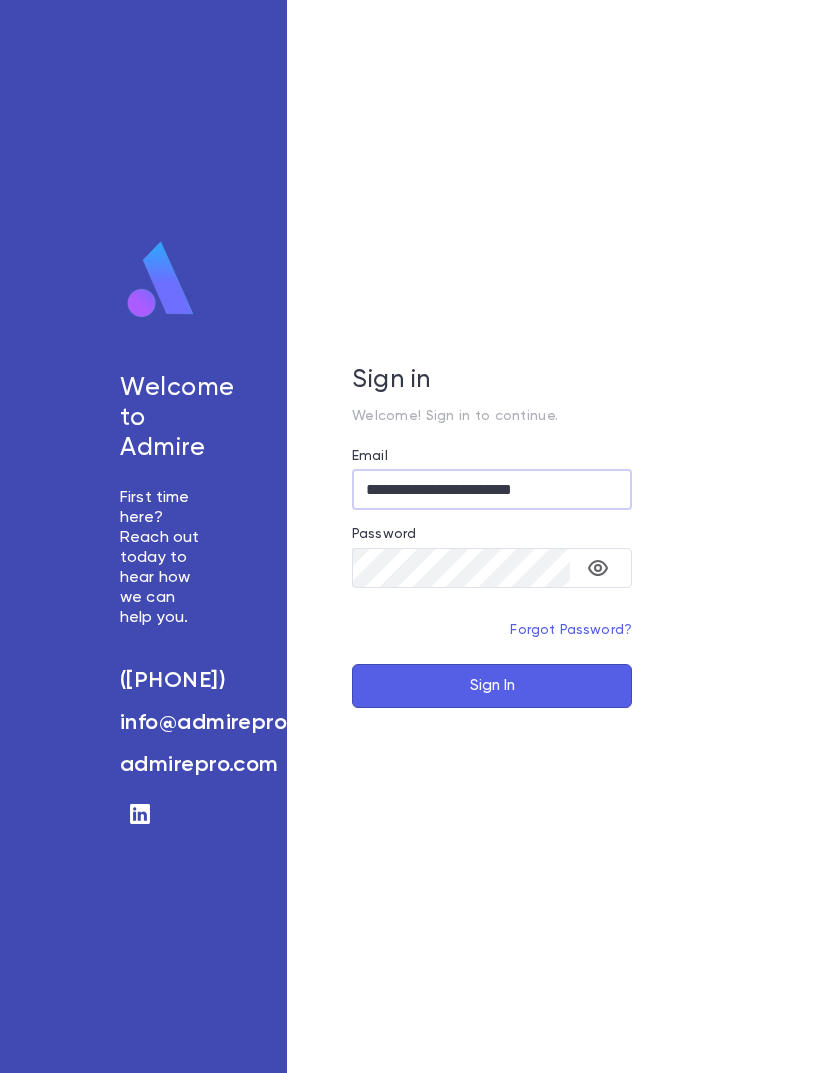 click on "Sign In" at bounding box center (492, 686) 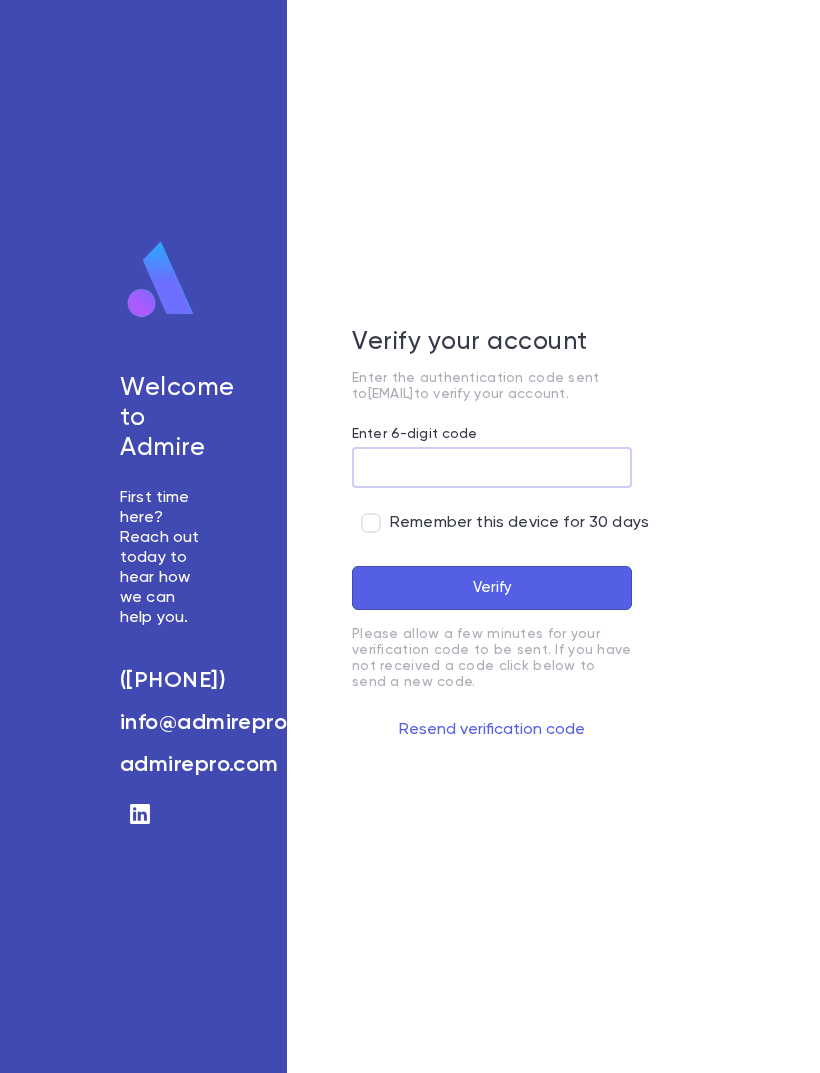 click on "Enter 6-digit code" at bounding box center (492, 467) 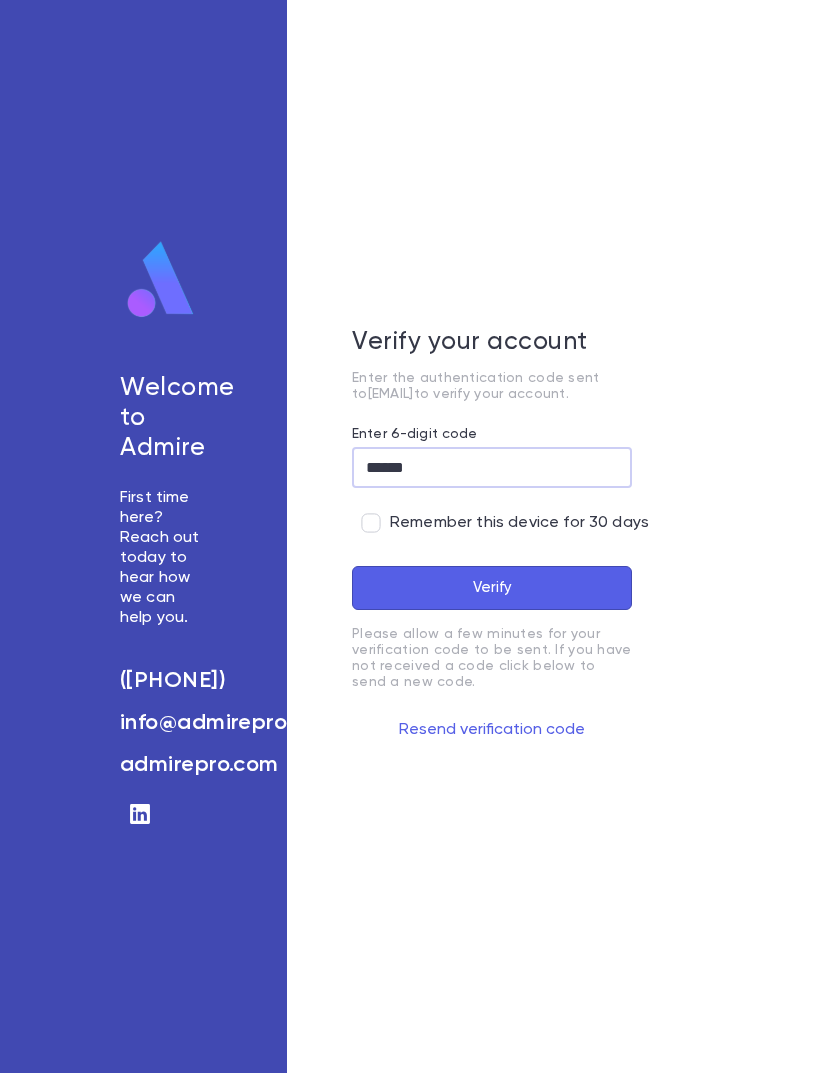 type on "******" 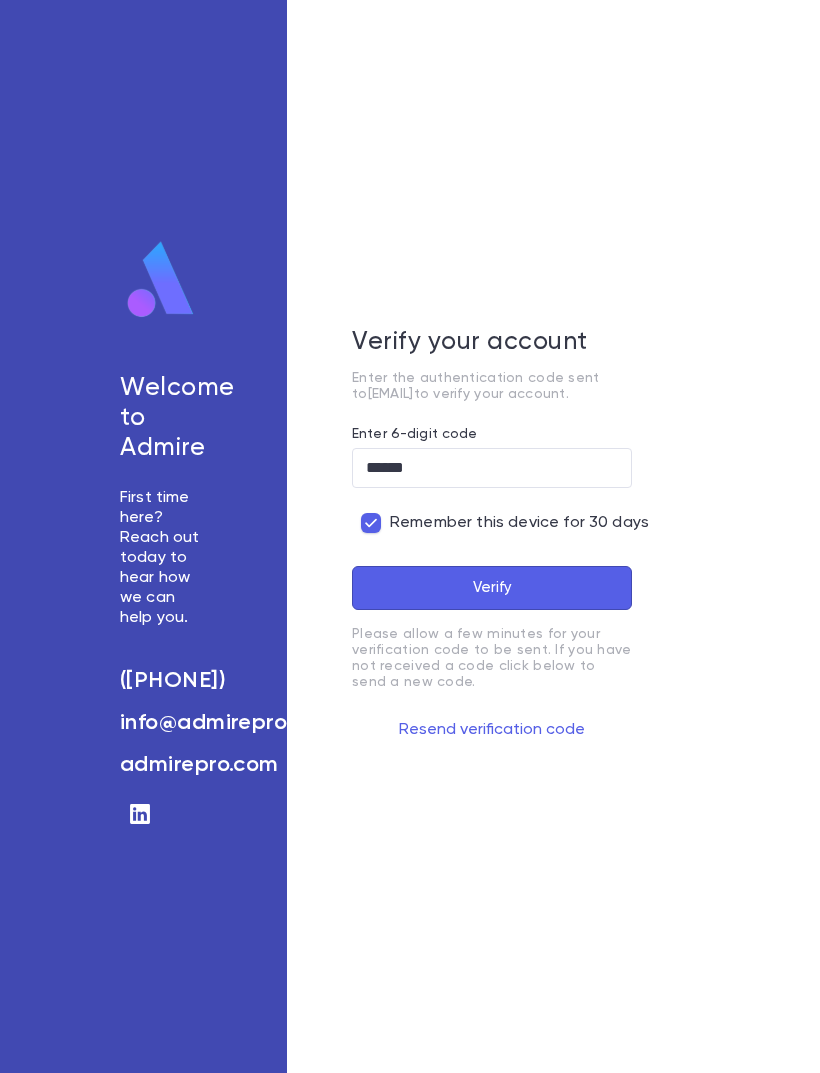 click on "Verify" at bounding box center (492, 588) 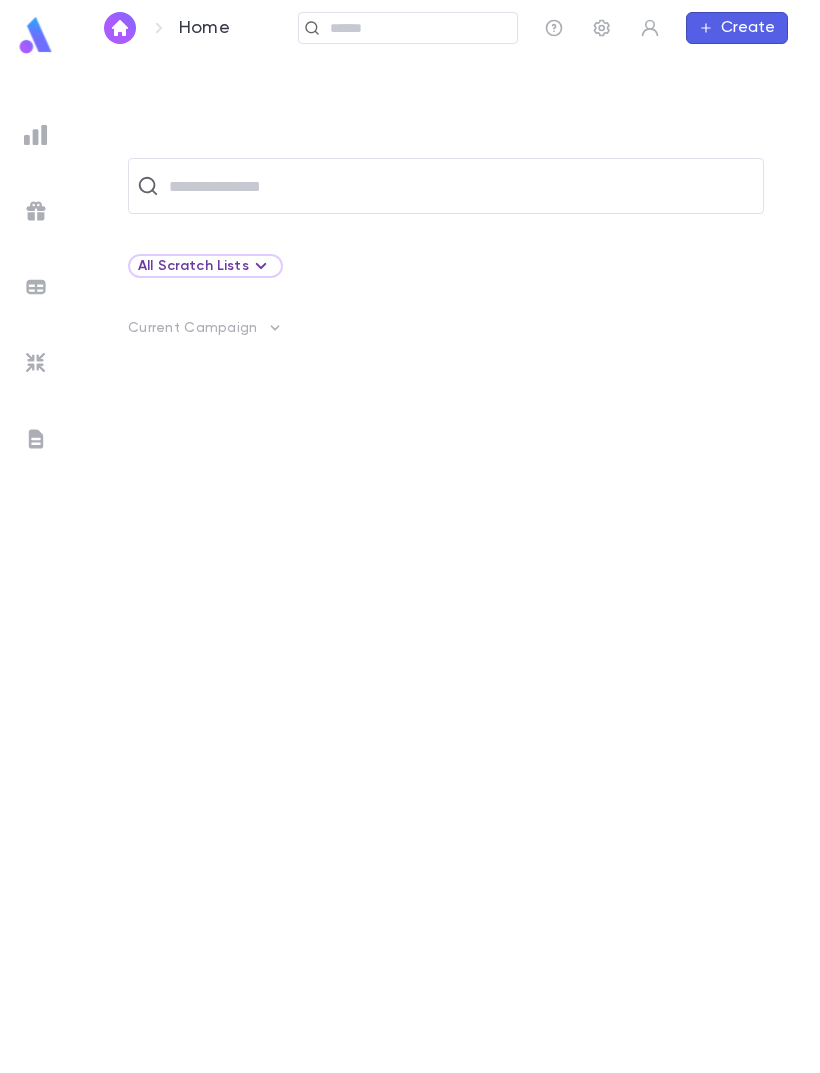 click on "Create" at bounding box center [737, 28] 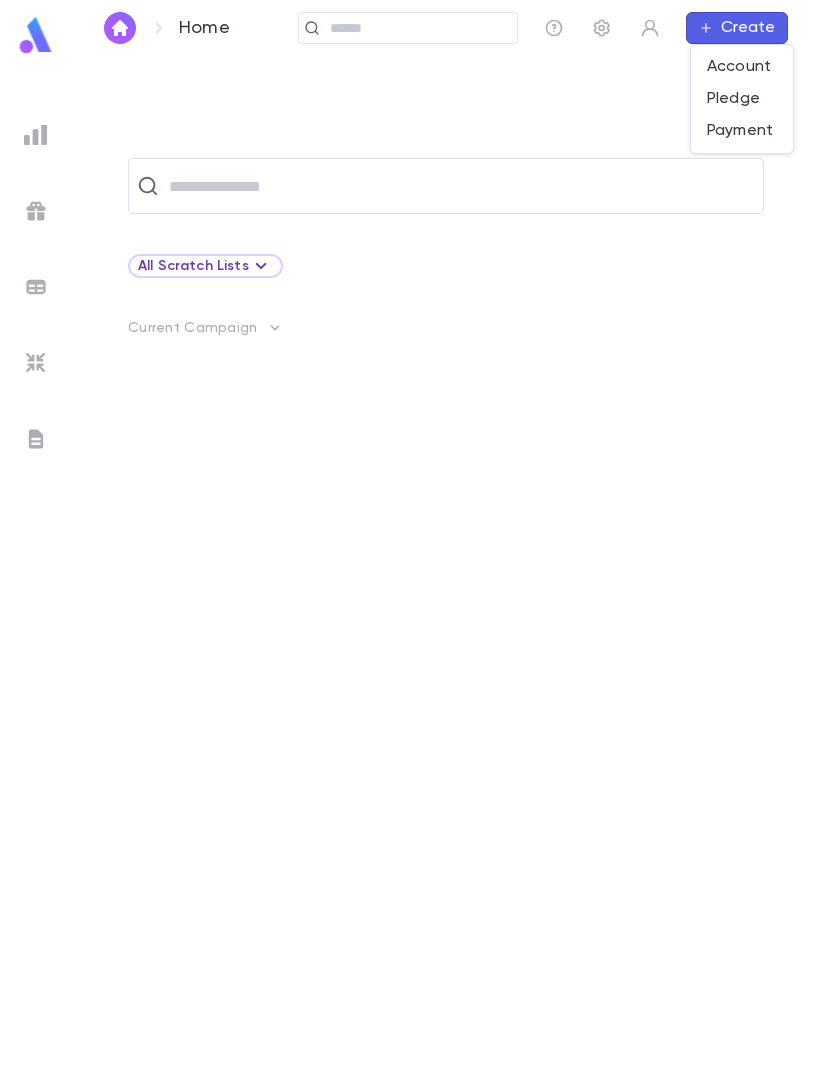 click on "Account" at bounding box center [742, 67] 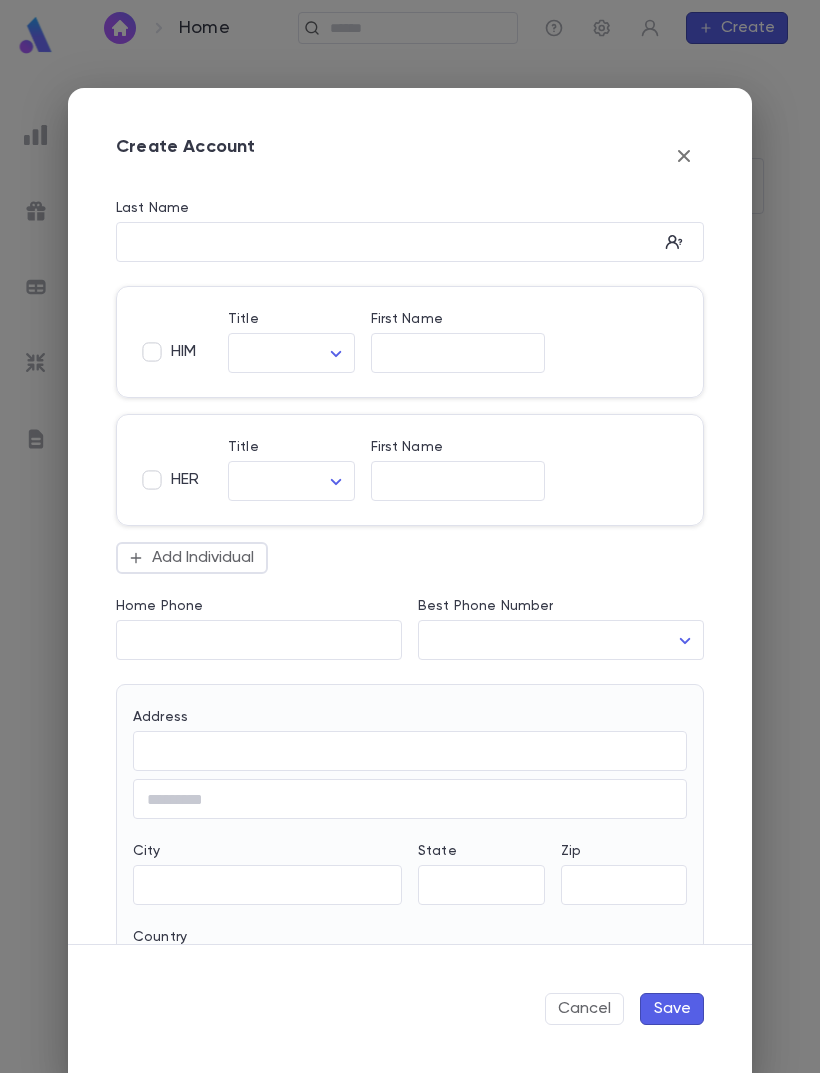 click on "Home ​  Create ​ All Scratch Lists  Current Campaign Profile Log out Account Pledge Payment Show Create Account Last Name ​ HIM Title ​ ​ First Name ​ HER Title ​ ​ First Name ​ Add Individual Home Phone ​ Best Phone Number ​ ​ Address ​ ​ City ​ [STATE] ​ Zip ​ Country ​ Note * ​ Add Address Salutation ​ Cancel Save
Powered by Mapbox" at bounding box center [410, 564] 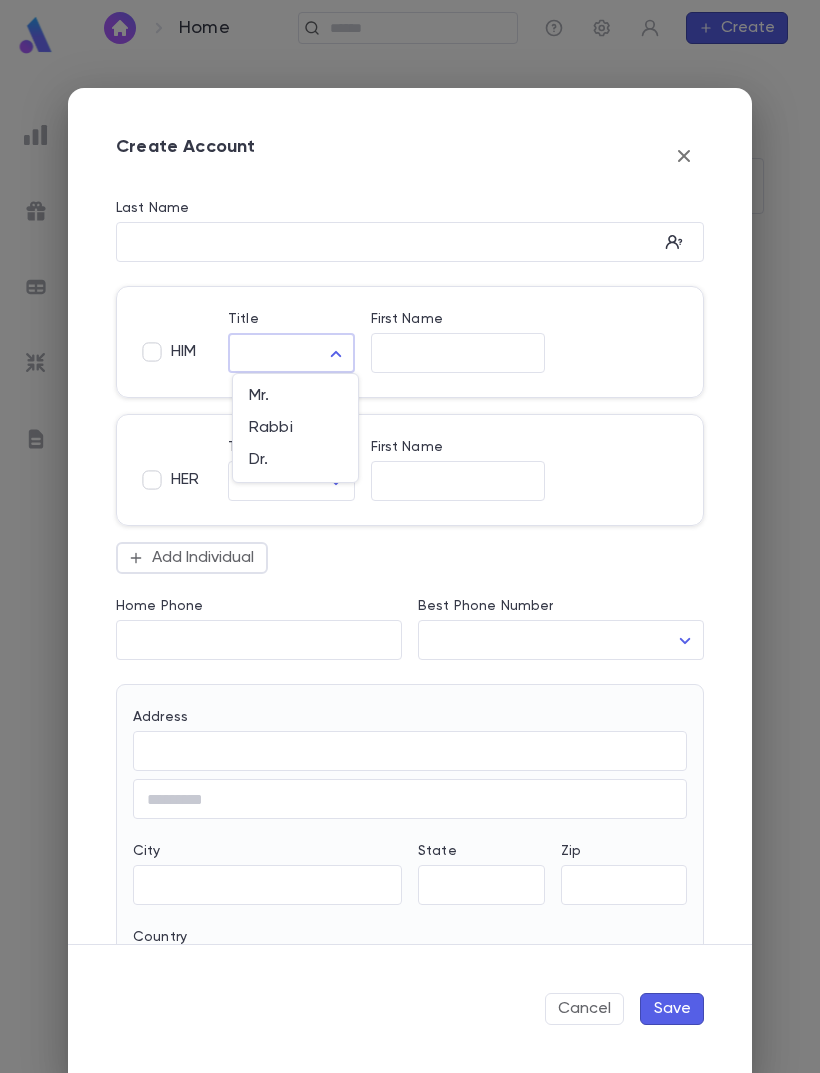click on "Rabbi" at bounding box center (295, 428) 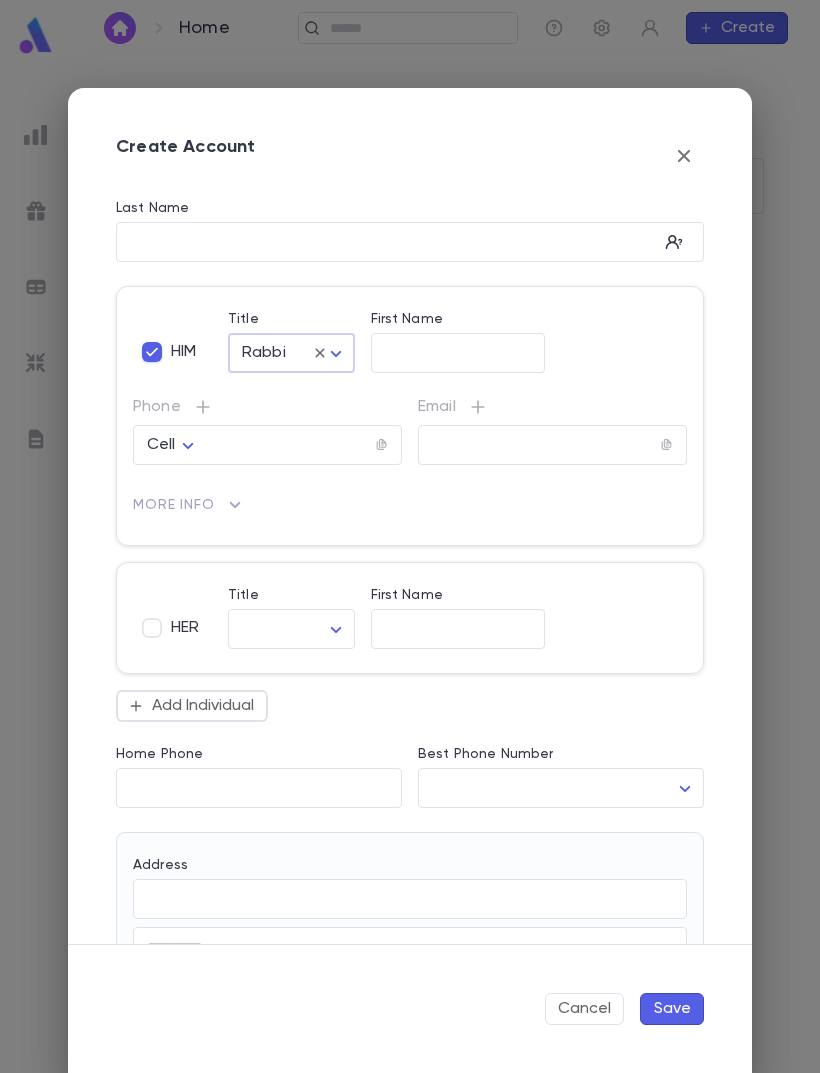 click on "First Name" at bounding box center [458, 353] 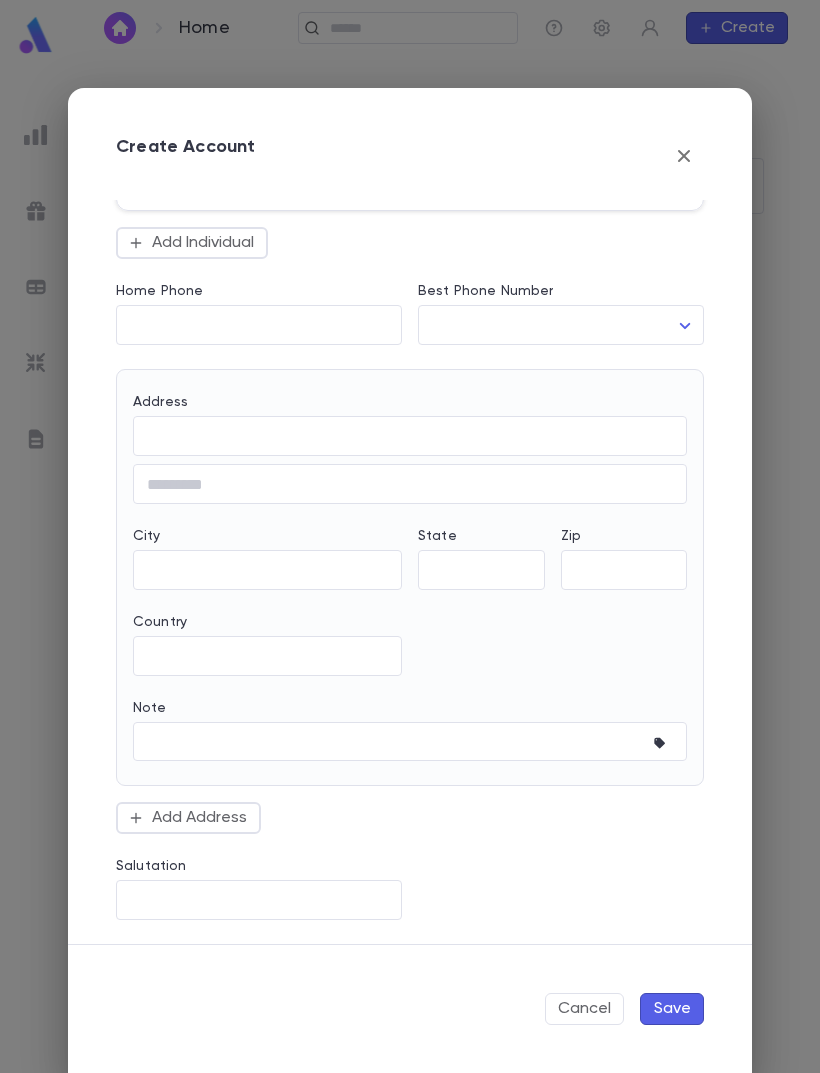 scroll, scrollTop: 463, scrollLeft: 0, axis: vertical 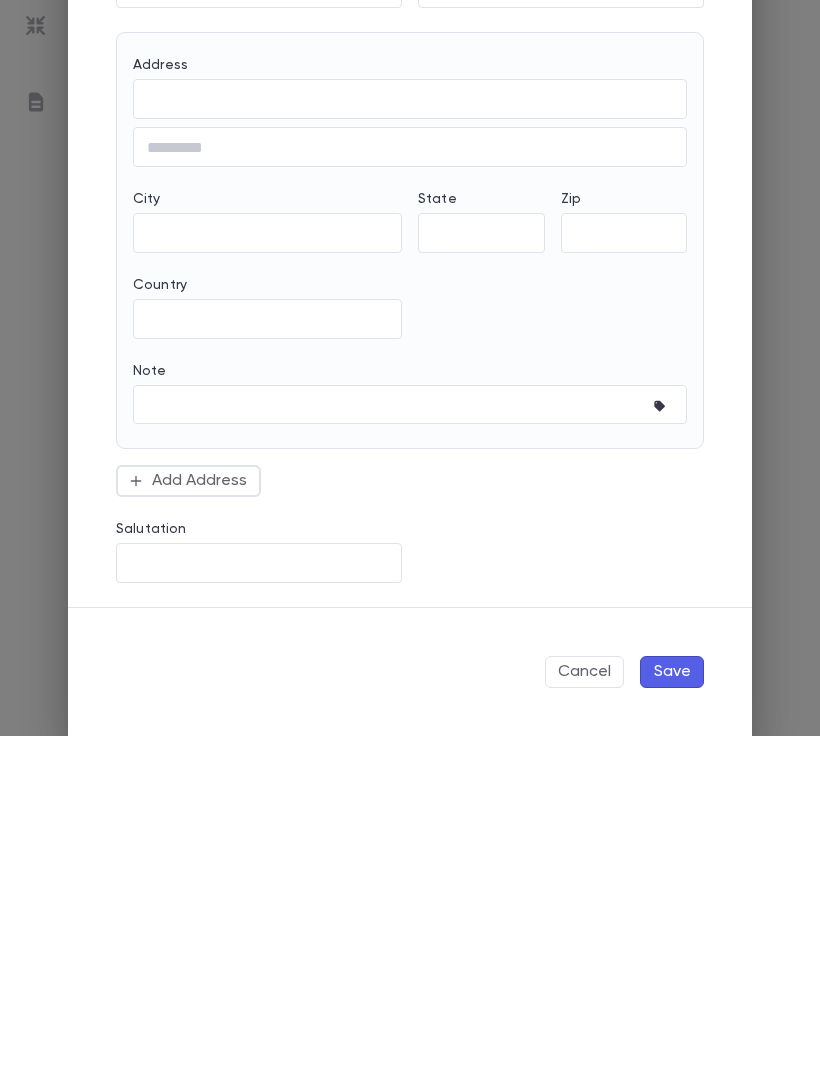 click on "Save" at bounding box center (672, 1009) 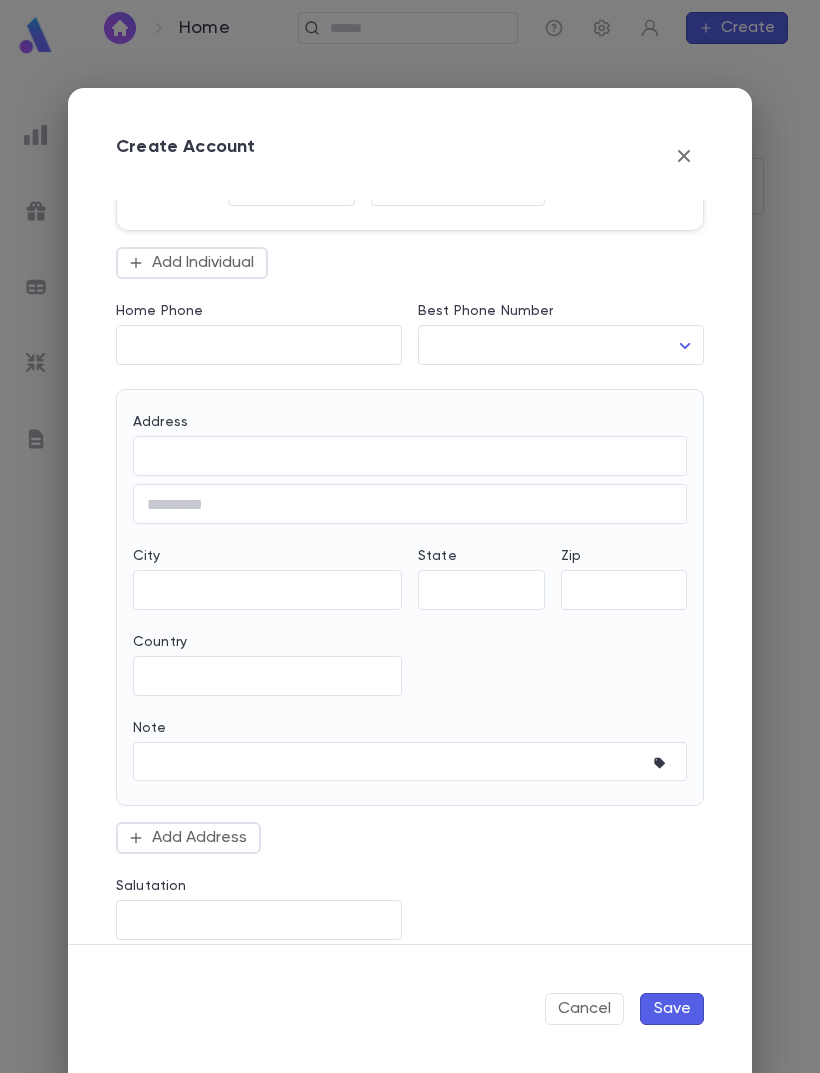 click on "Save" at bounding box center [672, 1009] 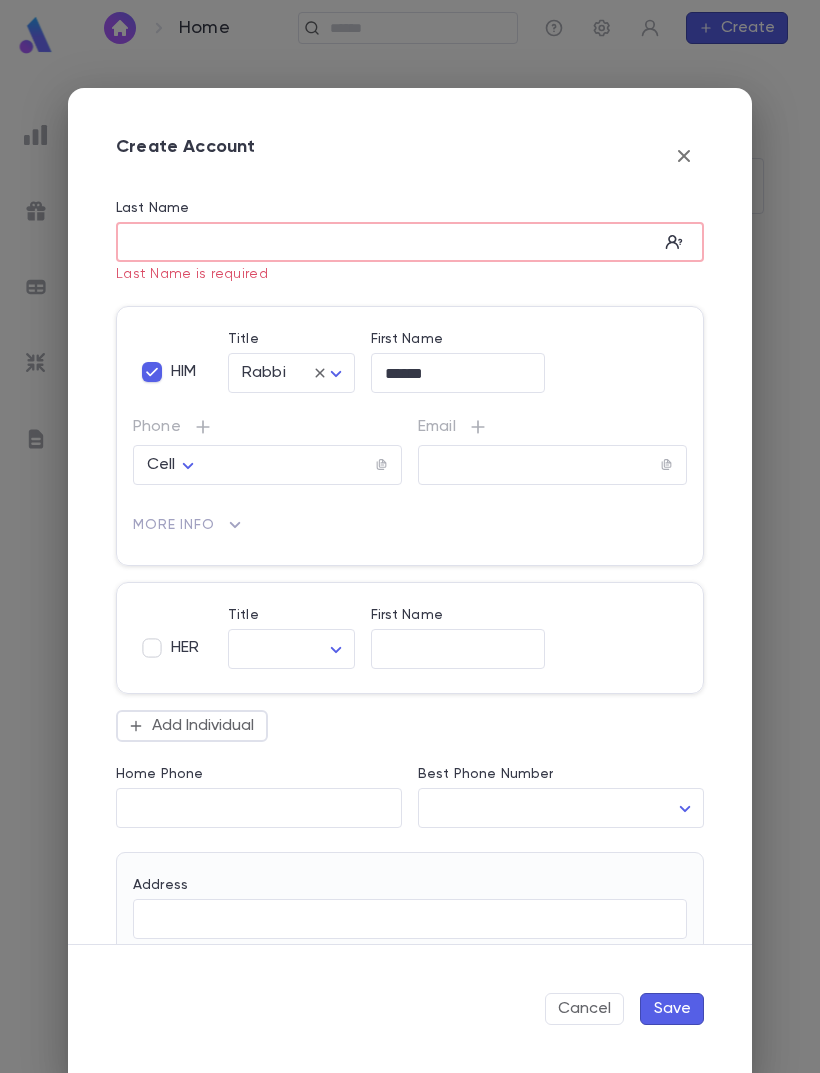 scroll, scrollTop: 0, scrollLeft: 0, axis: both 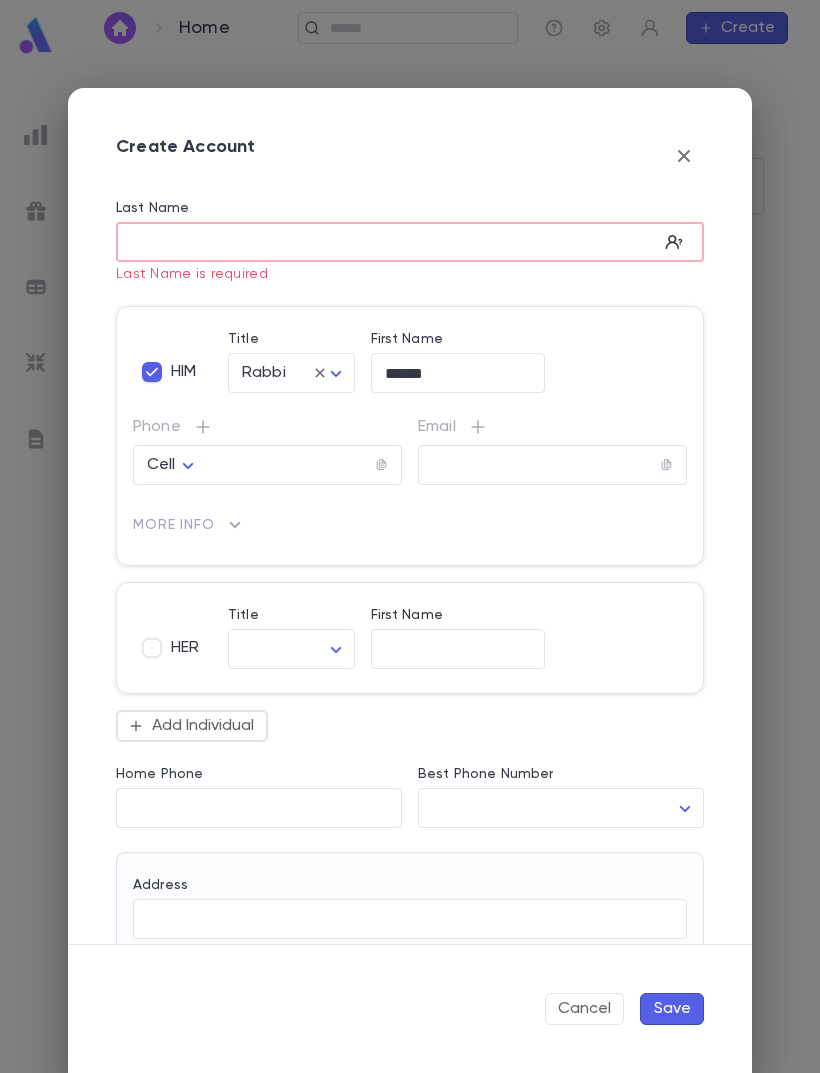 click on "******" at bounding box center (458, 373) 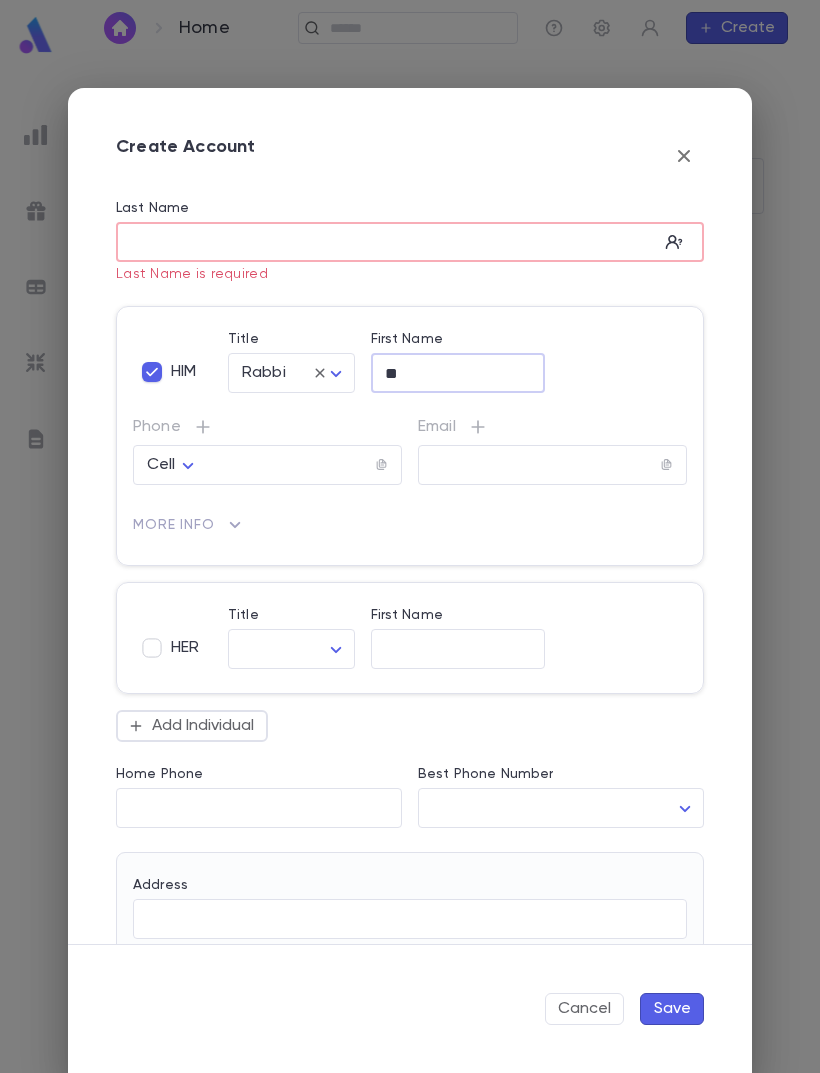 type on "*" 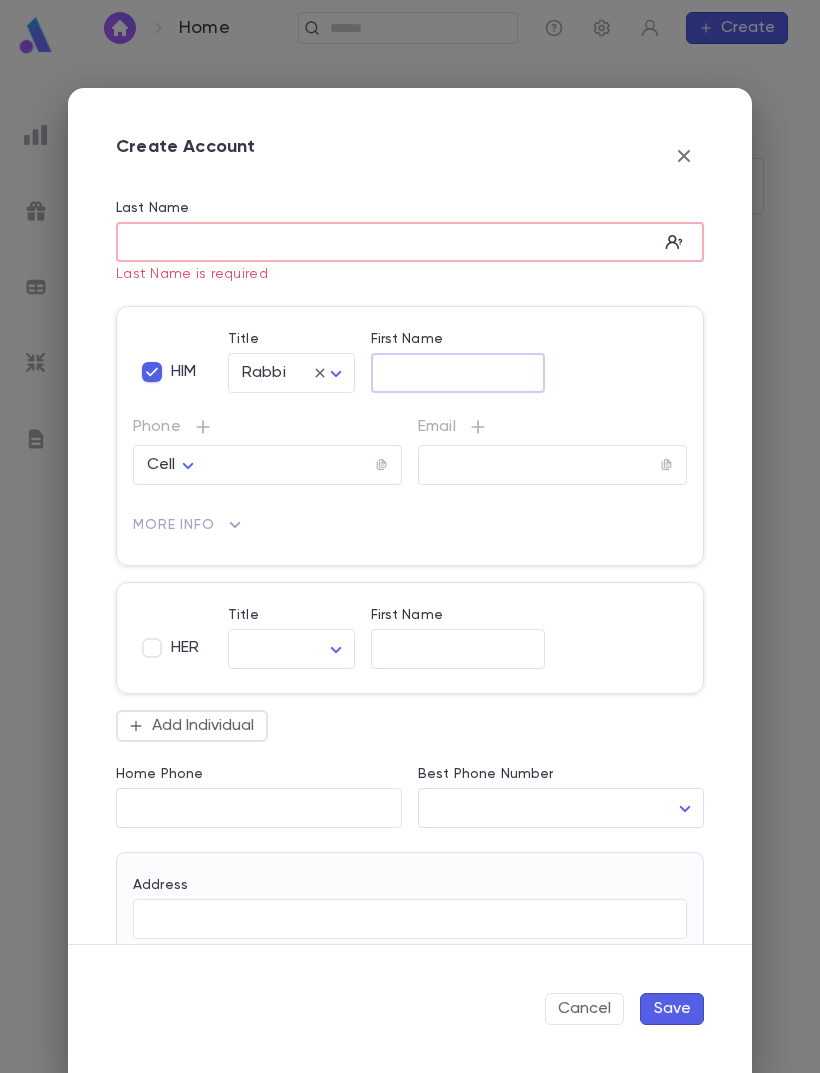 type 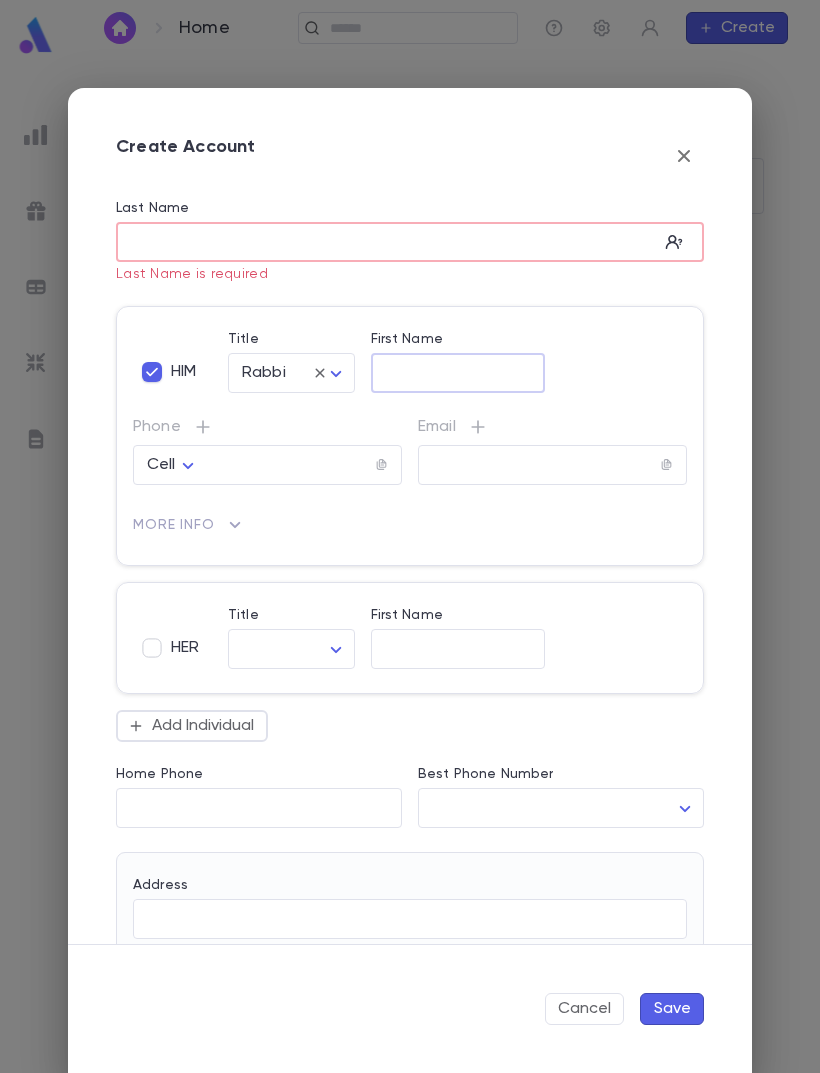 click on "Last Name" at bounding box center [387, 242] 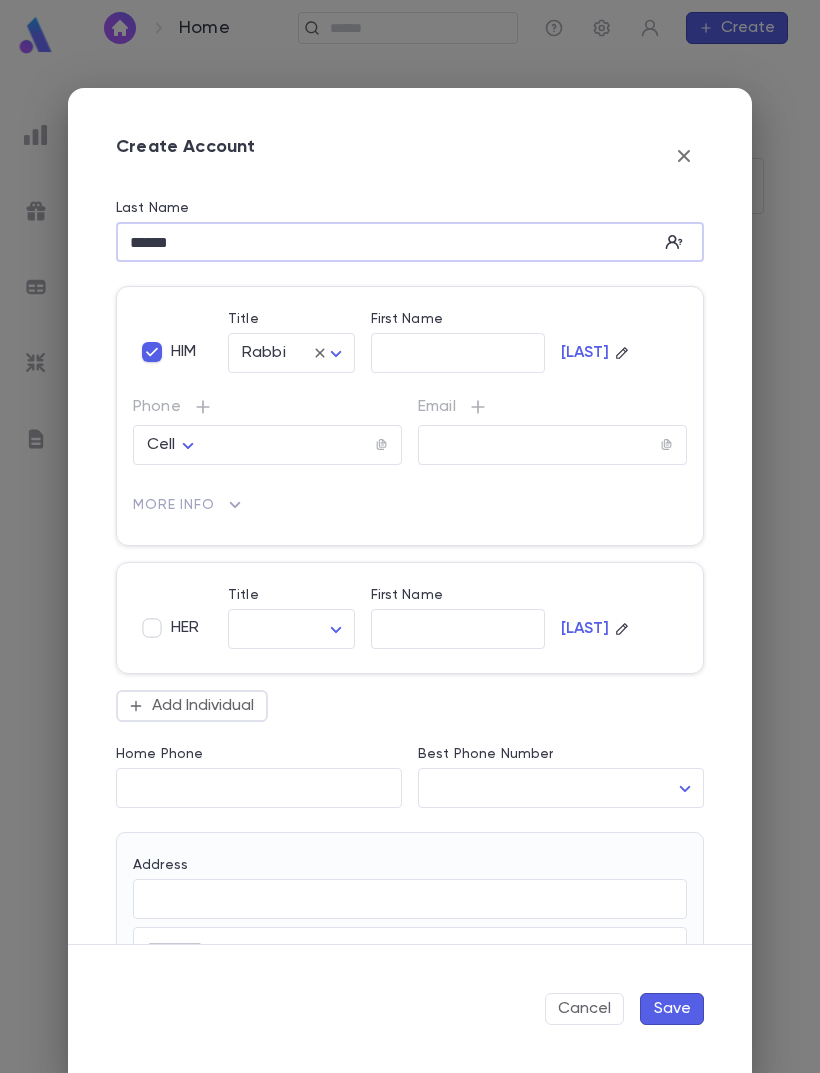 type on "******" 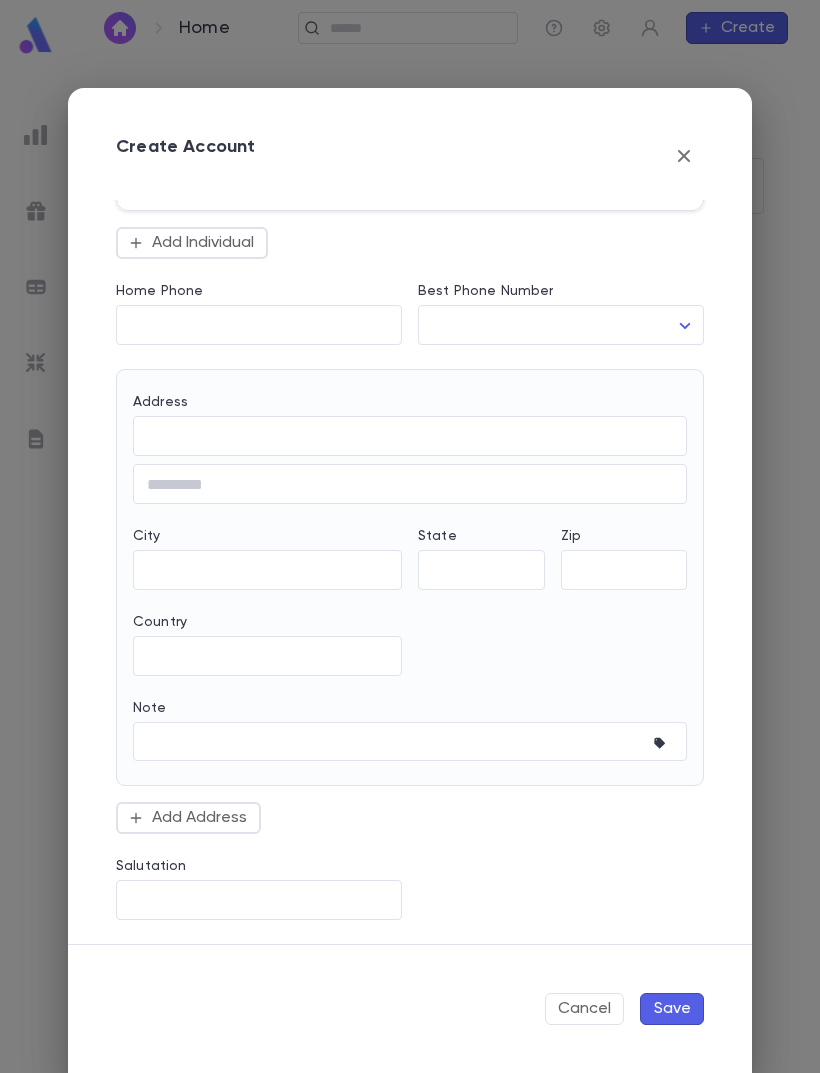 scroll, scrollTop: 463, scrollLeft: 0, axis: vertical 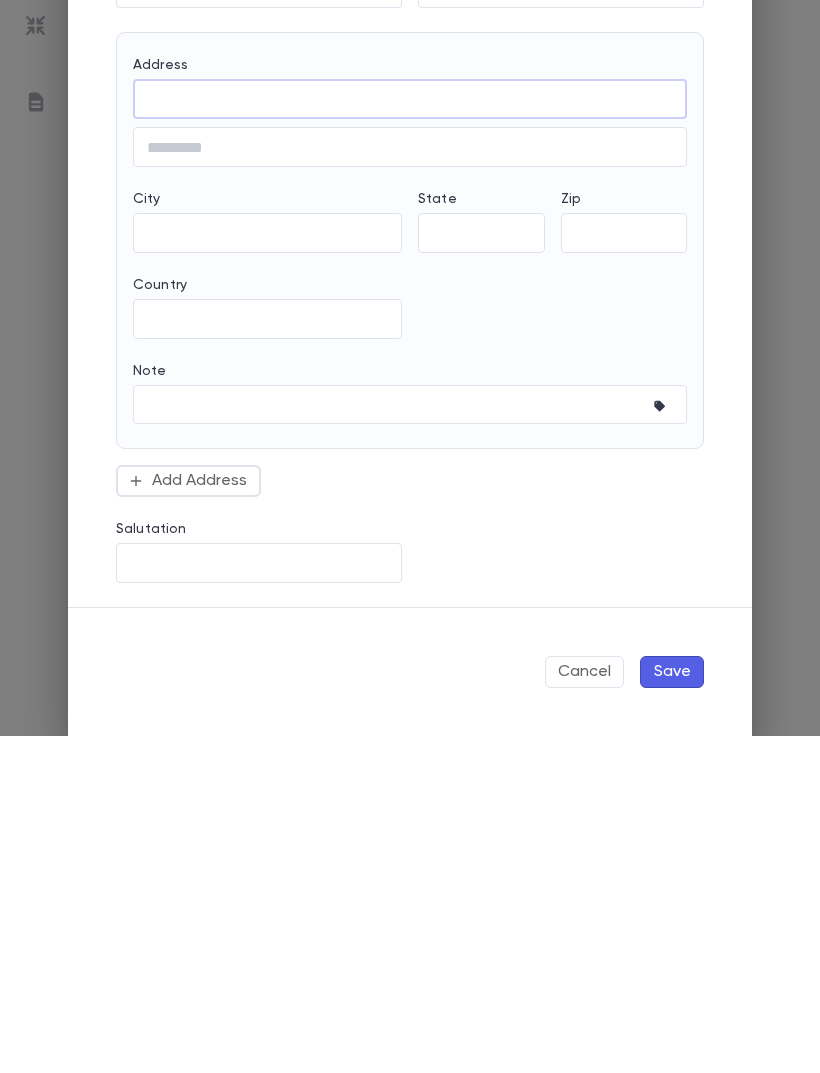 click on "Save" at bounding box center (672, 1009) 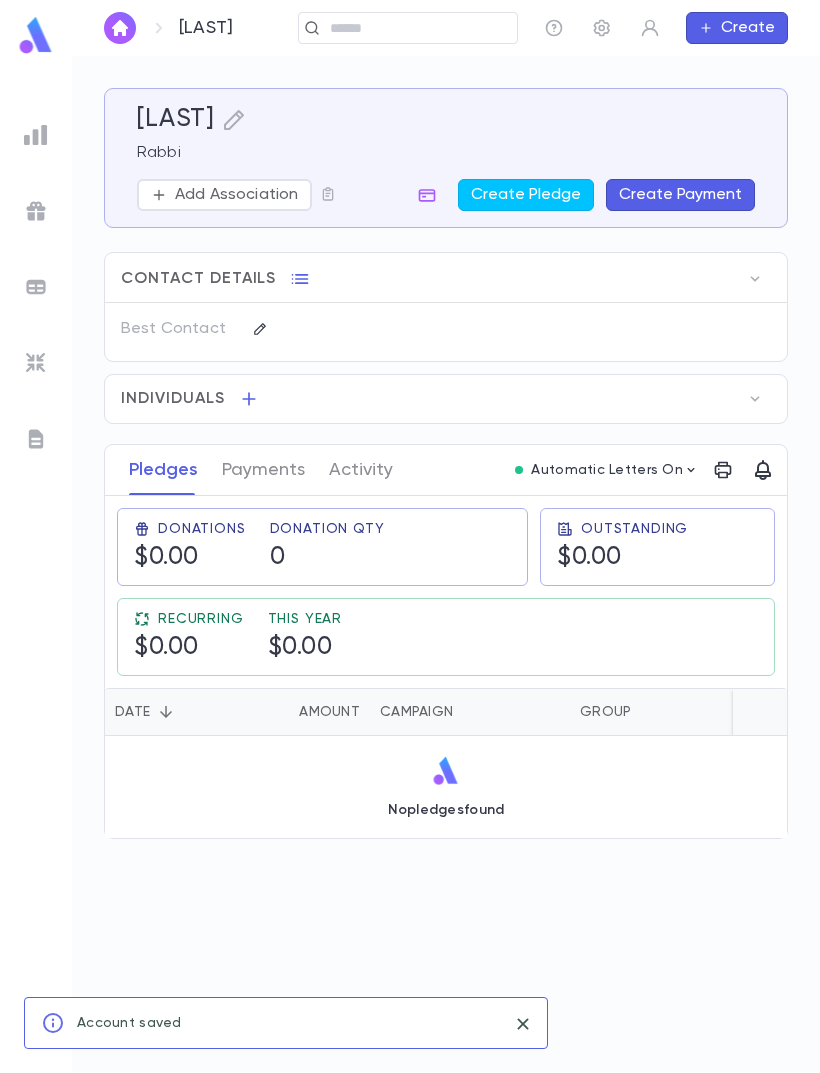 click on "Create Pledge" at bounding box center (526, 195) 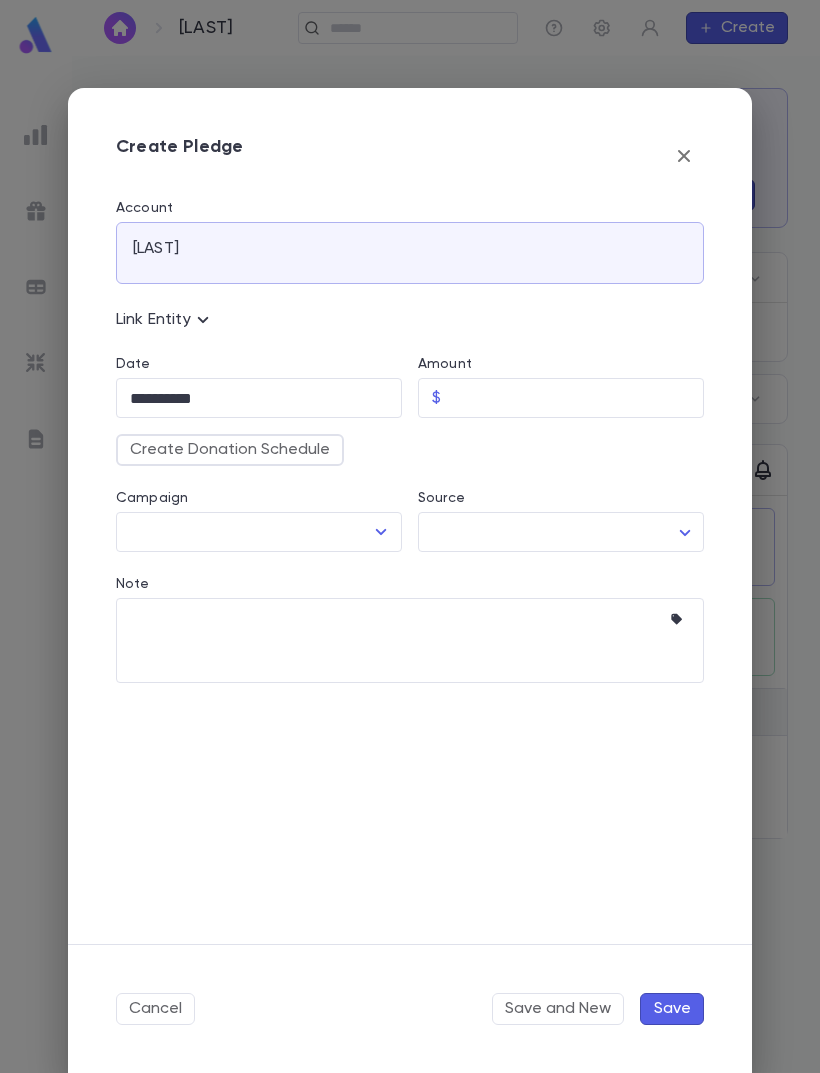 click on "Amount" at bounding box center (576, 398) 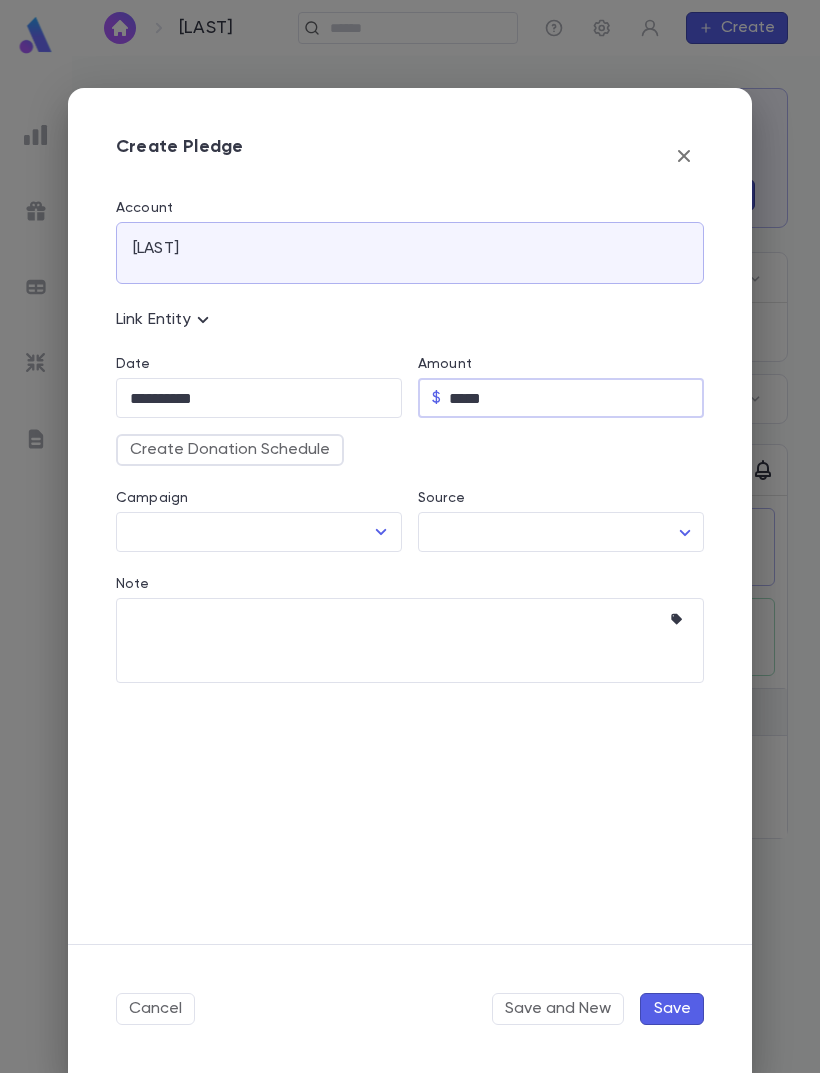 click 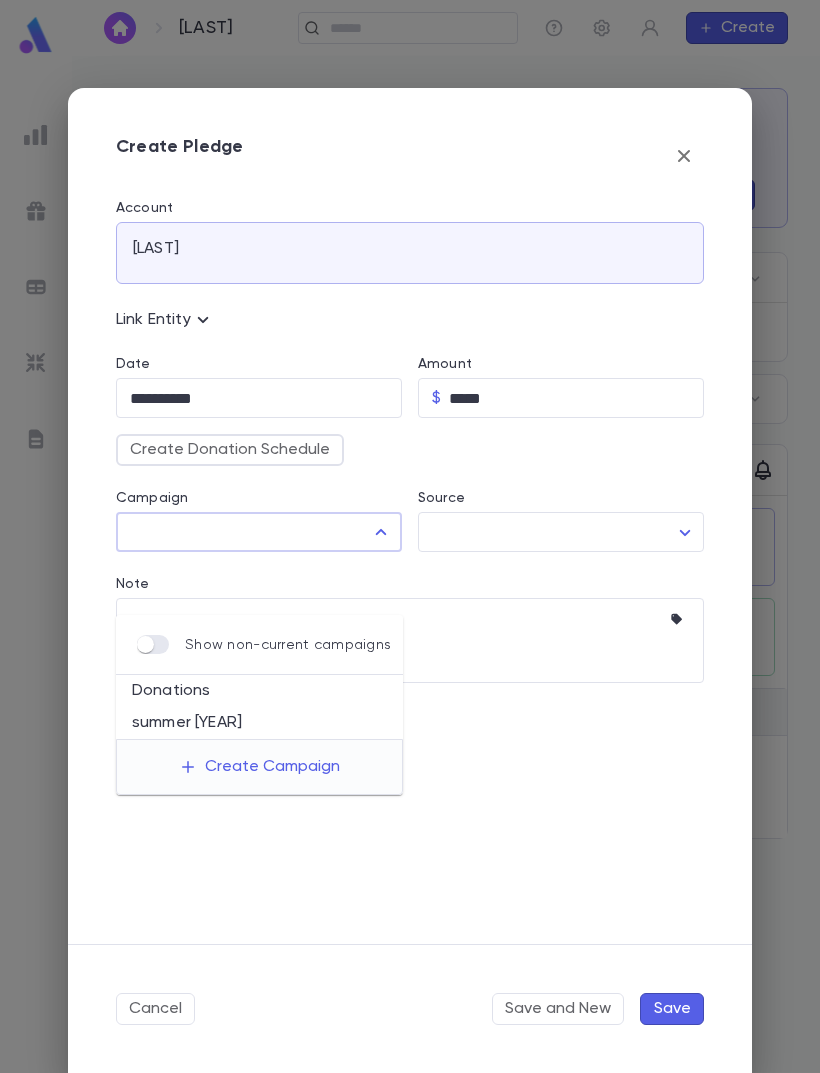 click on "summer [YEAR]" at bounding box center [259, 723] 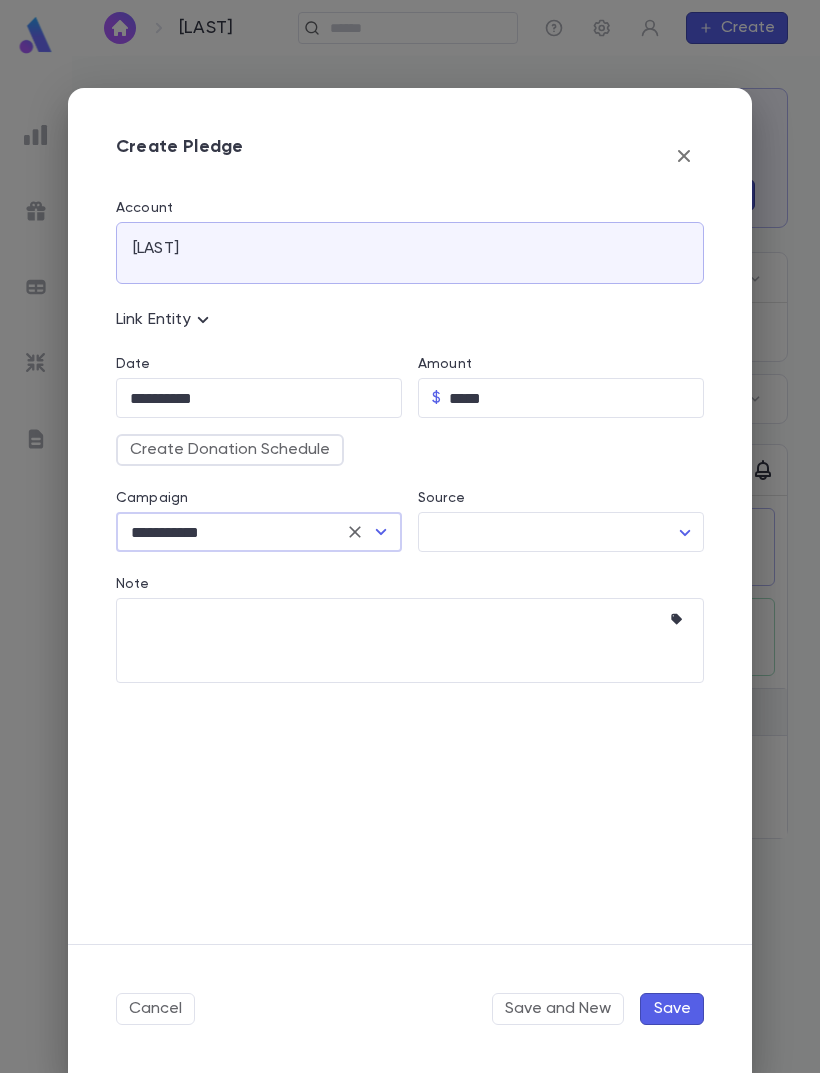 click on "Note" at bounding box center (395, 640) 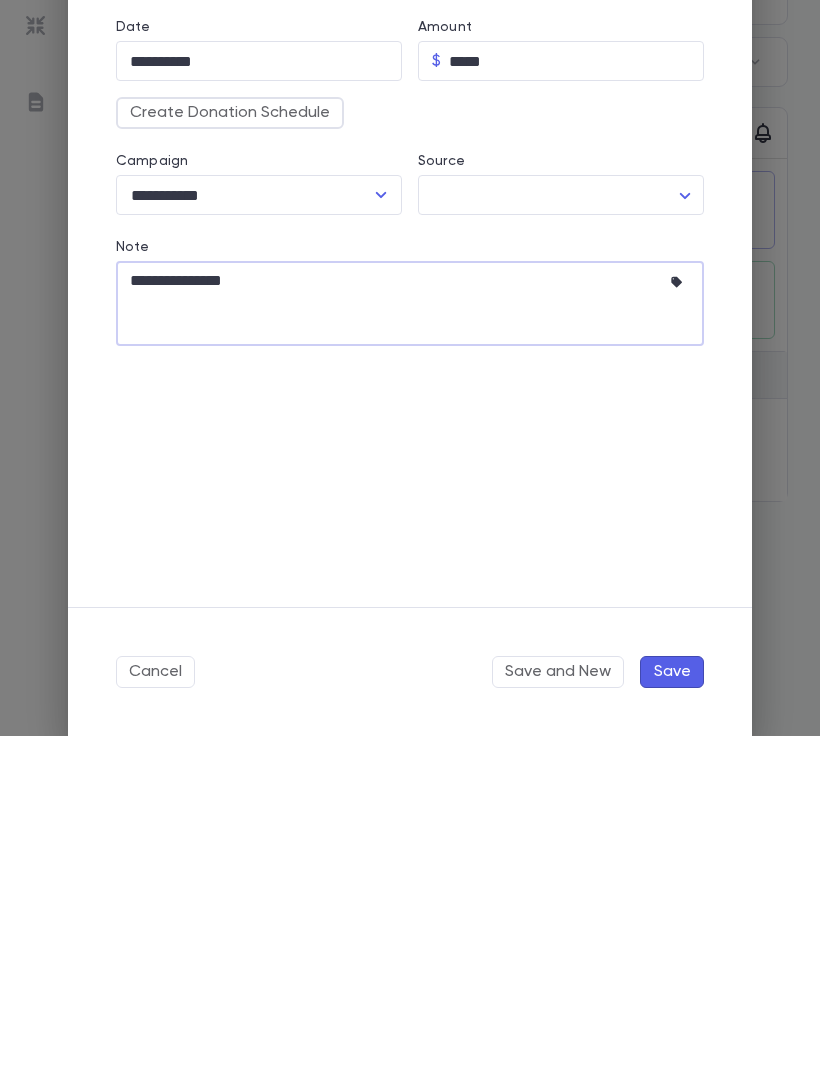 type on "**********" 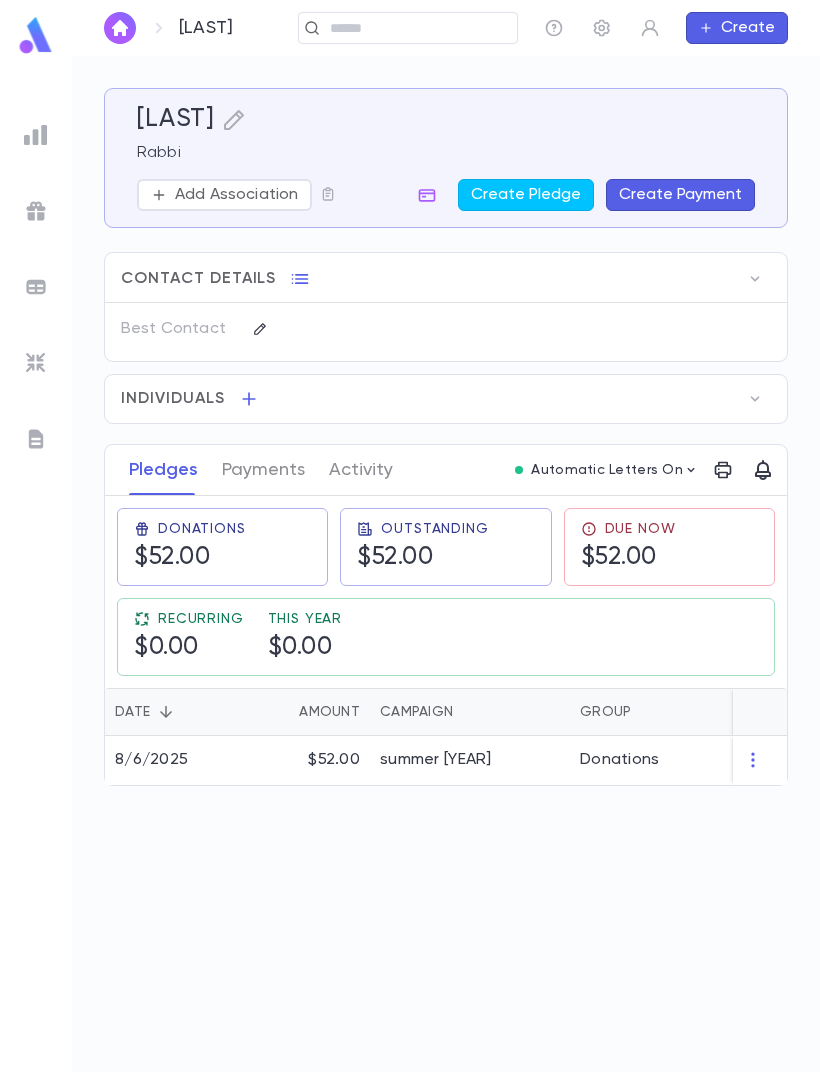 click on "Due Now $52.00" at bounding box center (669, 547) 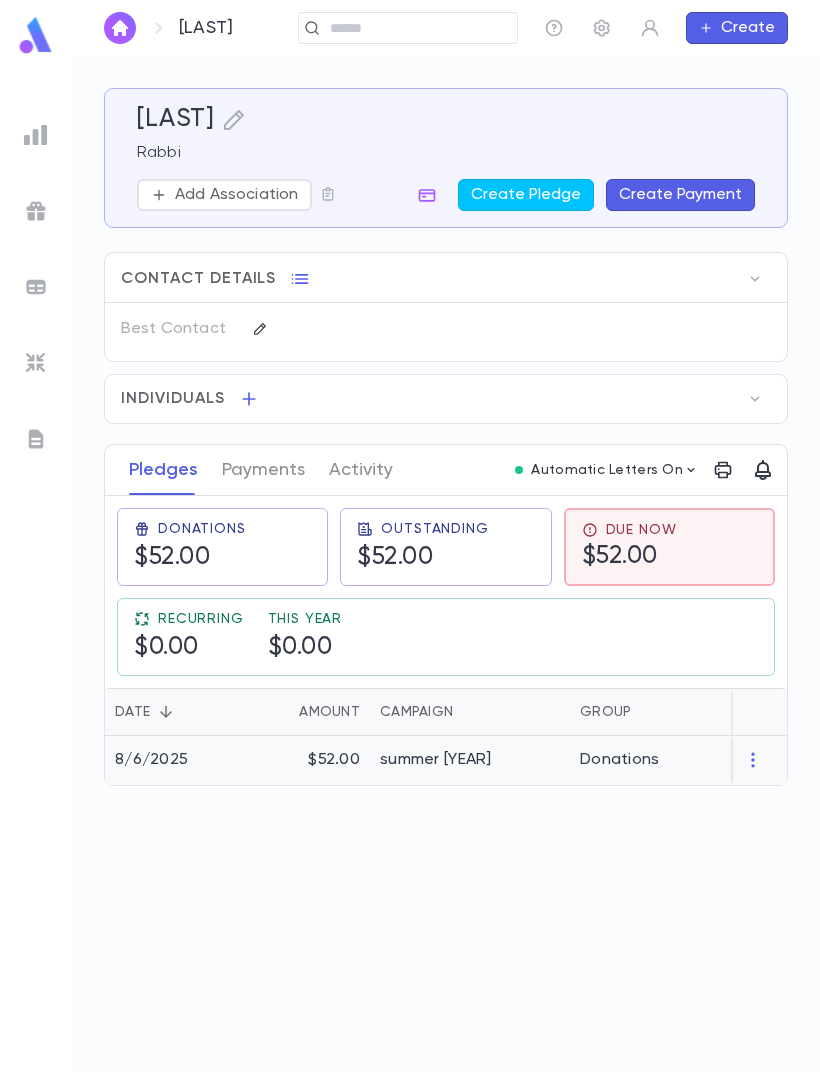 click on "Donations" at bounding box center [620, 760] 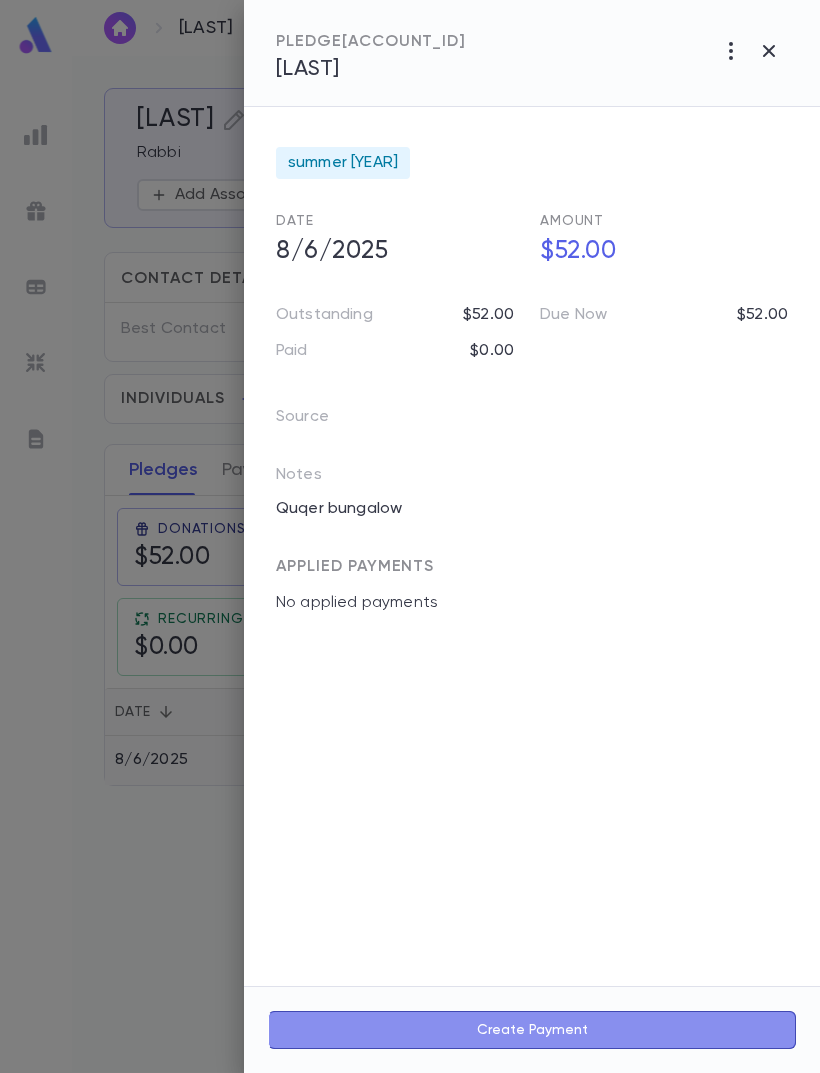 click on "Create Payment" at bounding box center (532, 1030) 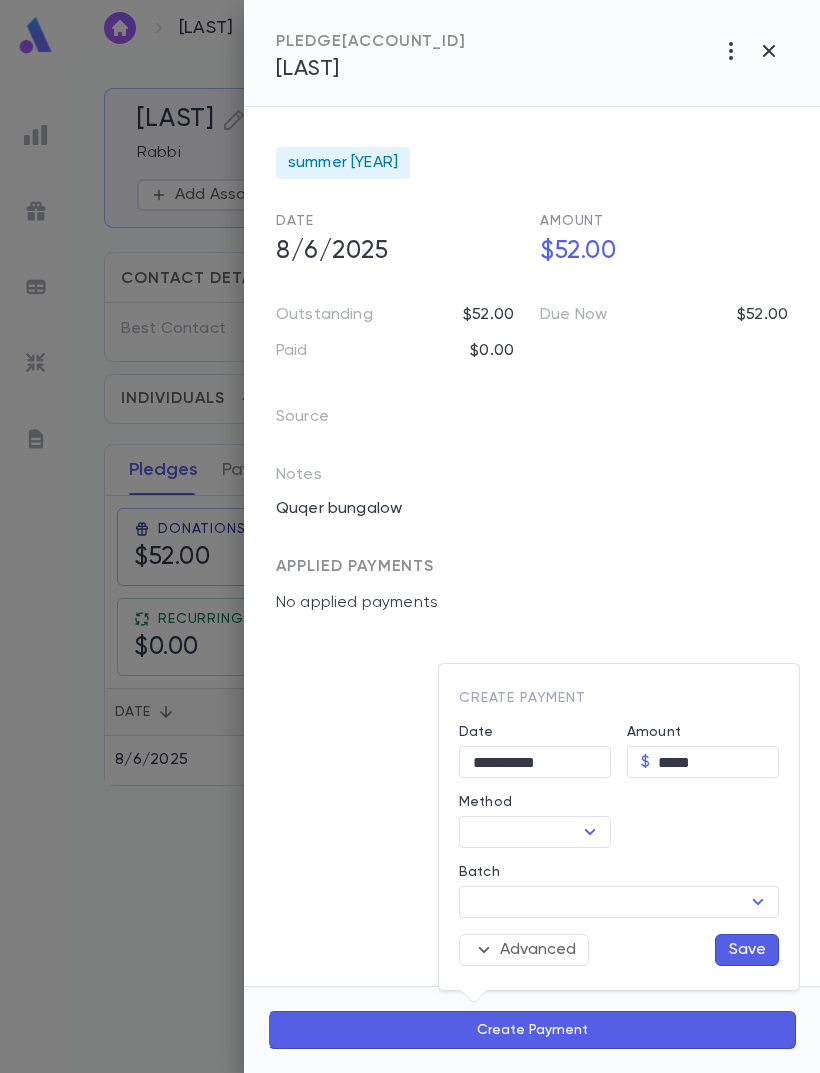 click 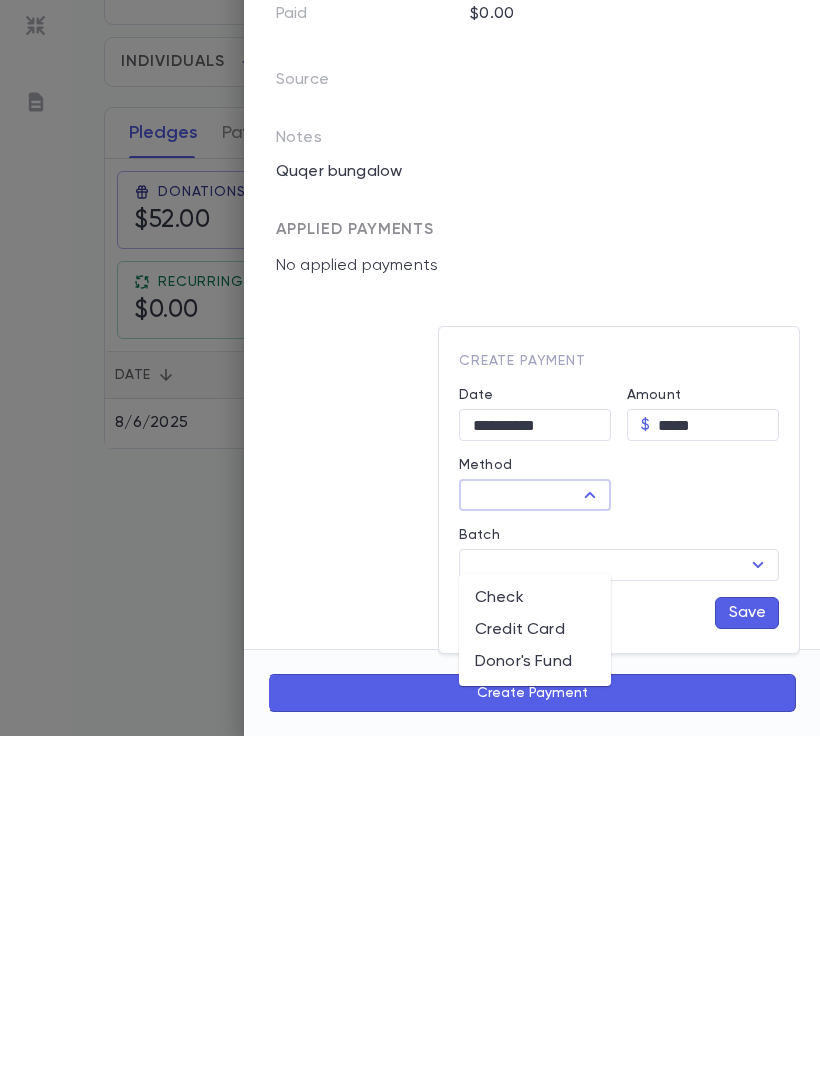 click on "Check" at bounding box center (535, 935) 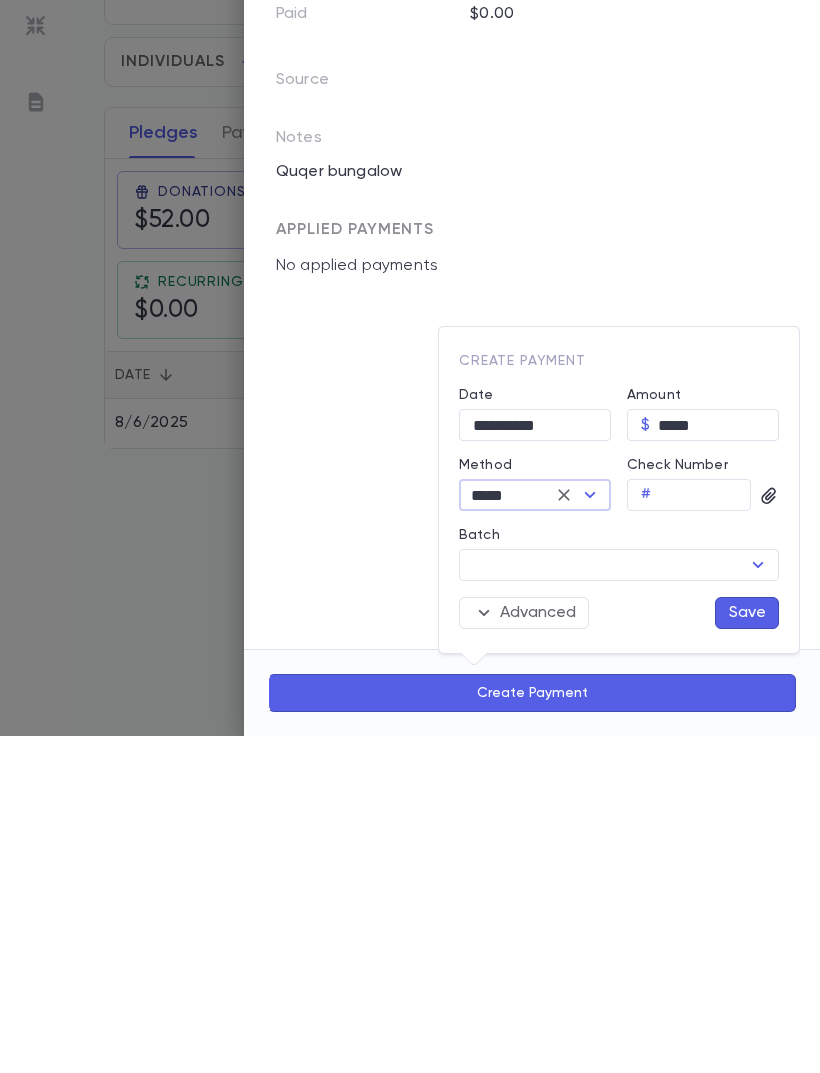 click on "Check Number" at bounding box center [705, 832] 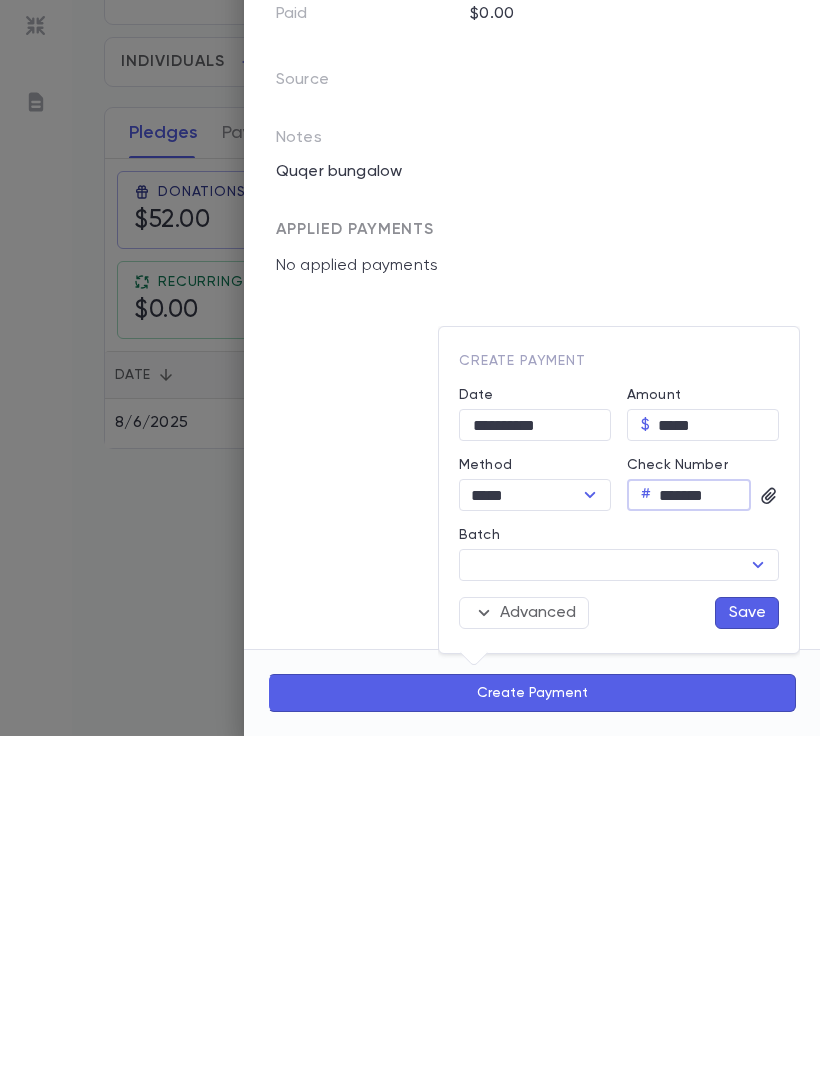 type on "*******" 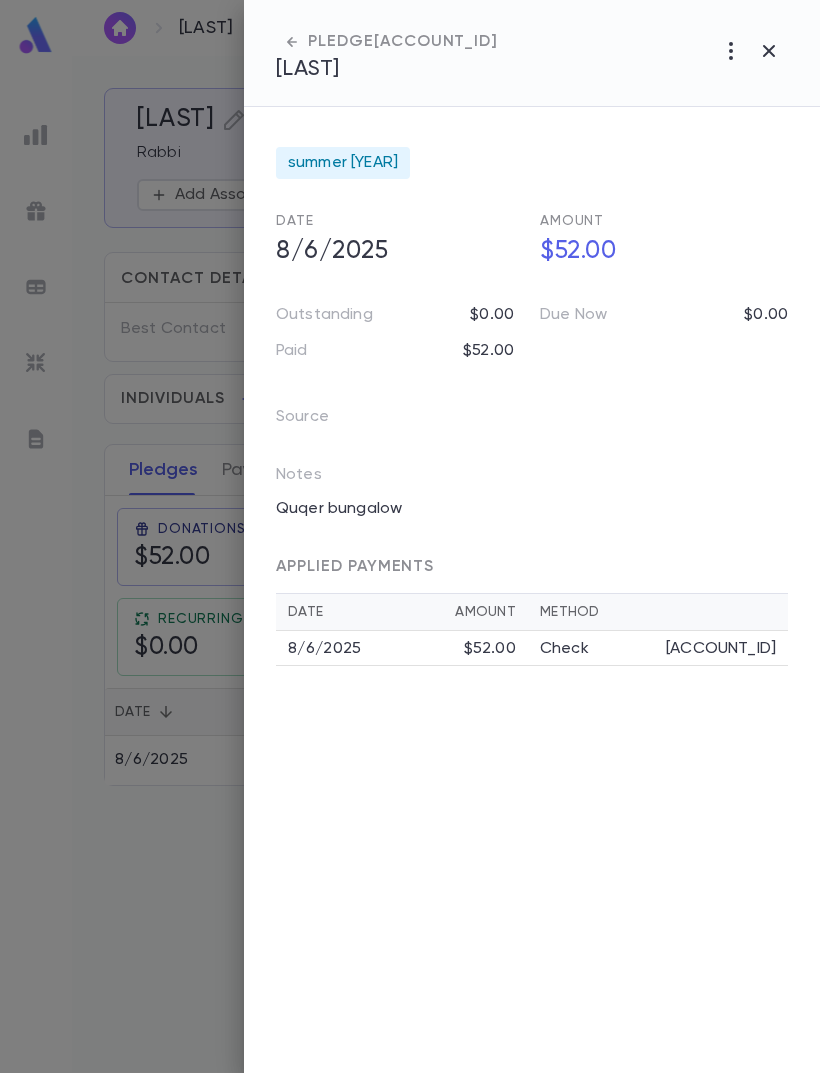 click 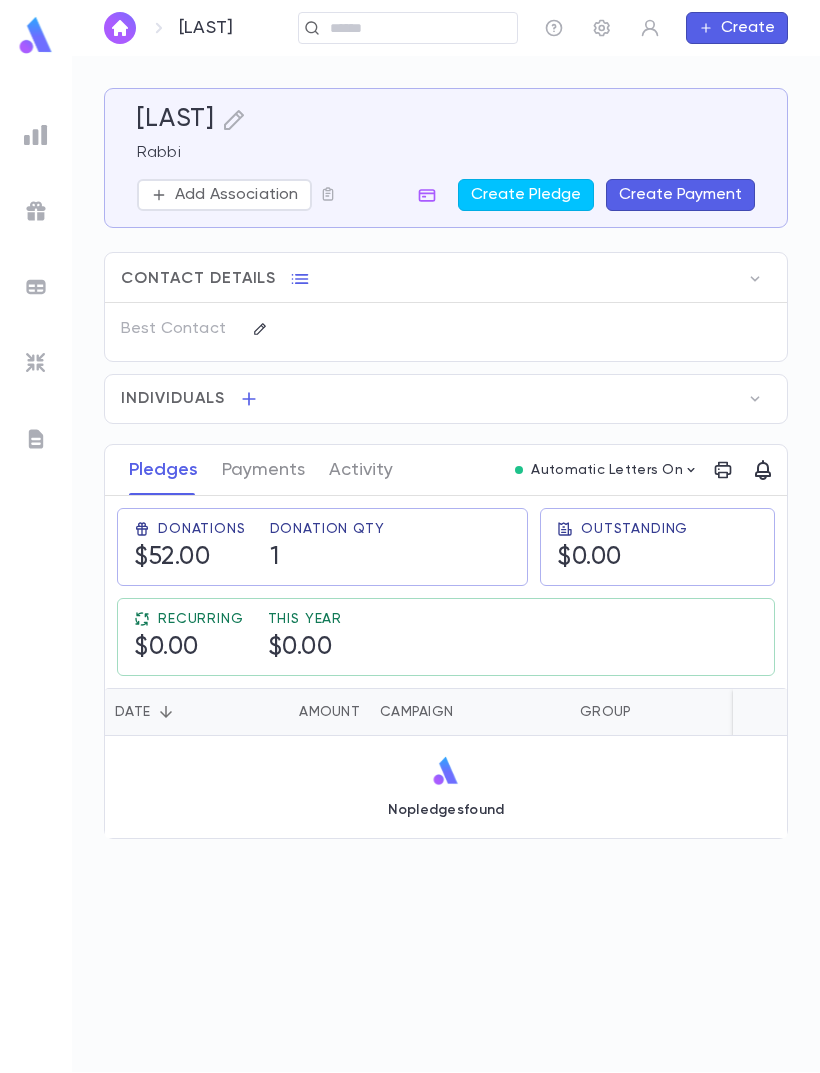 click on "Create" at bounding box center [737, 28] 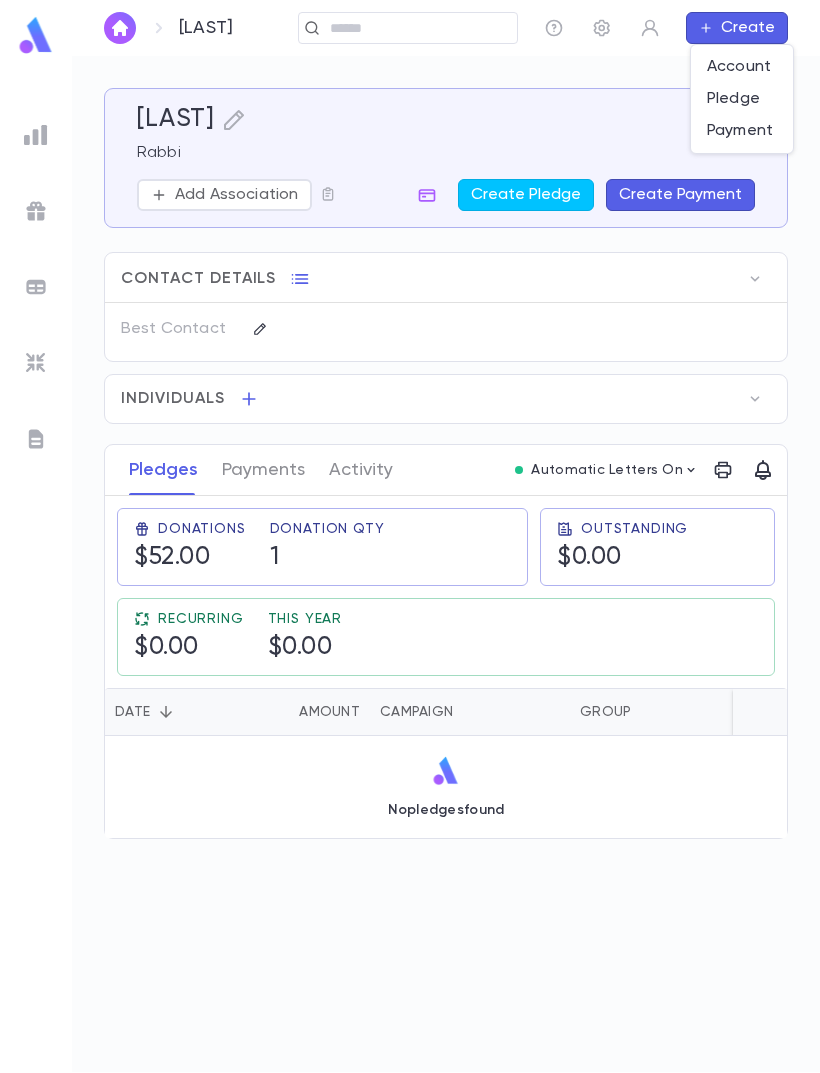 click on "Account" at bounding box center [742, 67] 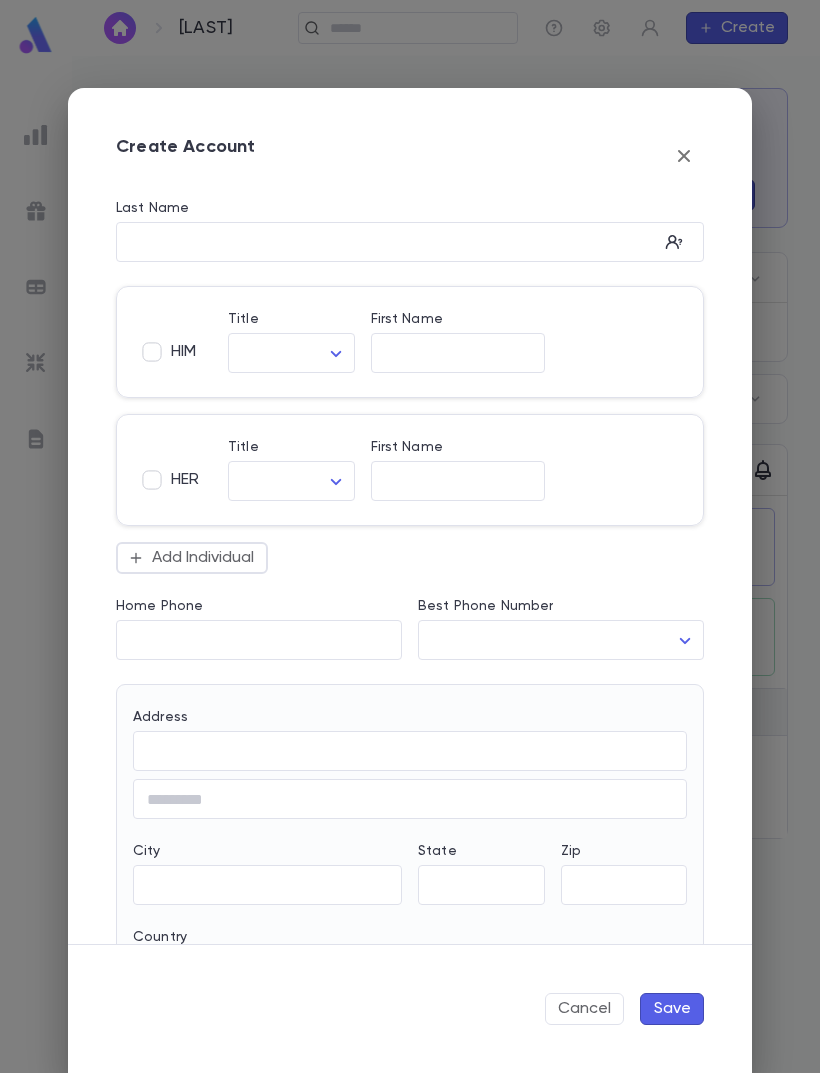 click on "Last Name" at bounding box center [387, 242] 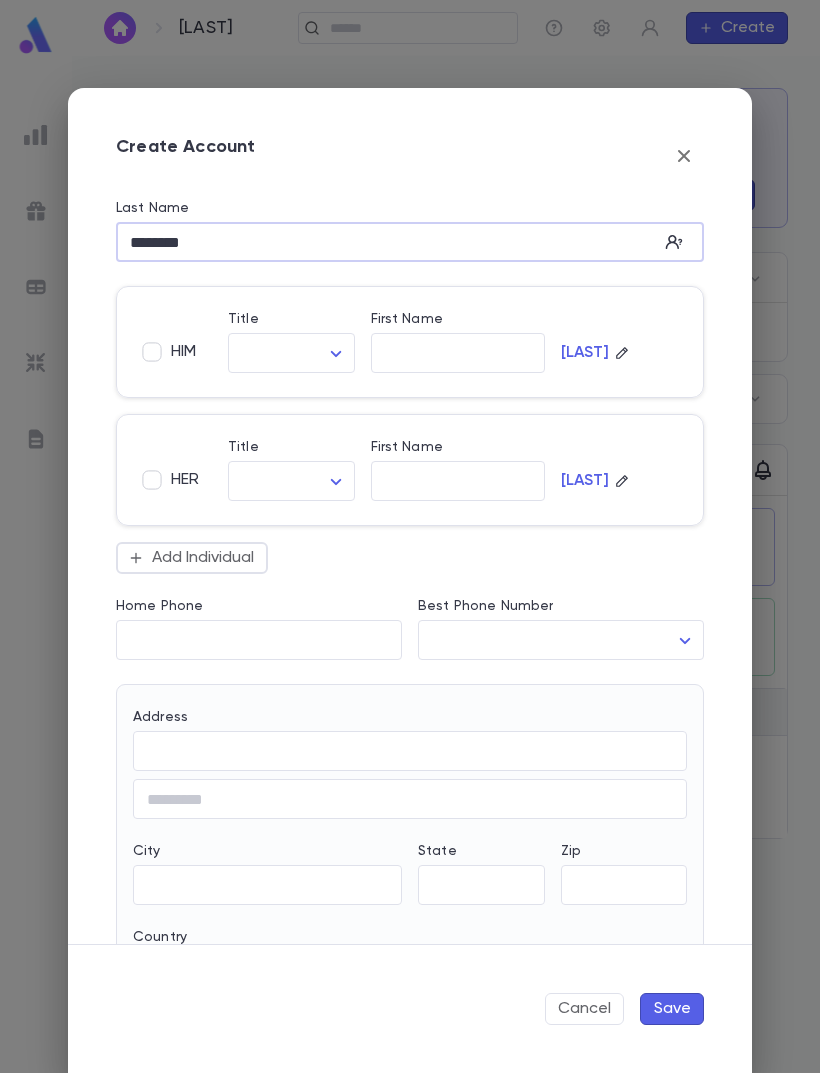 type on "*******" 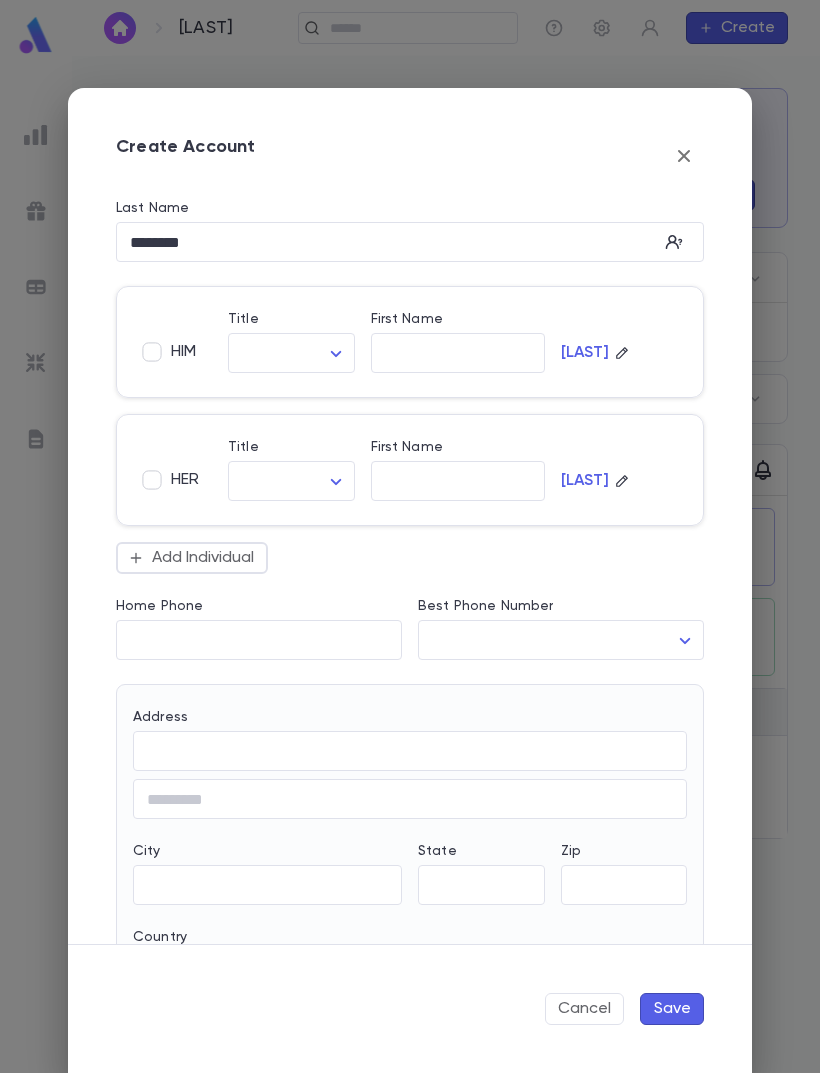 click on "[FIRST] [LAST] Add Association Create Pledge Create Payment Contact Details Best Contact Home Phone Address Account ID [ACCOUNT_ID] Individuals [TITLE] [LAST] Pledges Payments Activity  Automatic Letters On Donations $52.00 Donation Qty 1 Outstanding $0.00 Recurring $0.00 This Year $0.00 Date Amount Campaign Group Paid Outstanding Installments Notes No  pledges  found Profile Log out Account Pledge Payment Remove Annual Summary Create Account Last Name ******* ​ HIM Title ​ ​ First Name ​ [LAST]  HER Title ​ ​ First Name ​ [LAST]  Add Individual Home Phone ​ Best Phone Number ​ ​ Address ​ ​ City ​ [STATE] ​ Zip ​ Country ​ Note * ​ Add Address Salutation ​ Cancel Save
Powered by Mapbox" at bounding box center [410, 564] 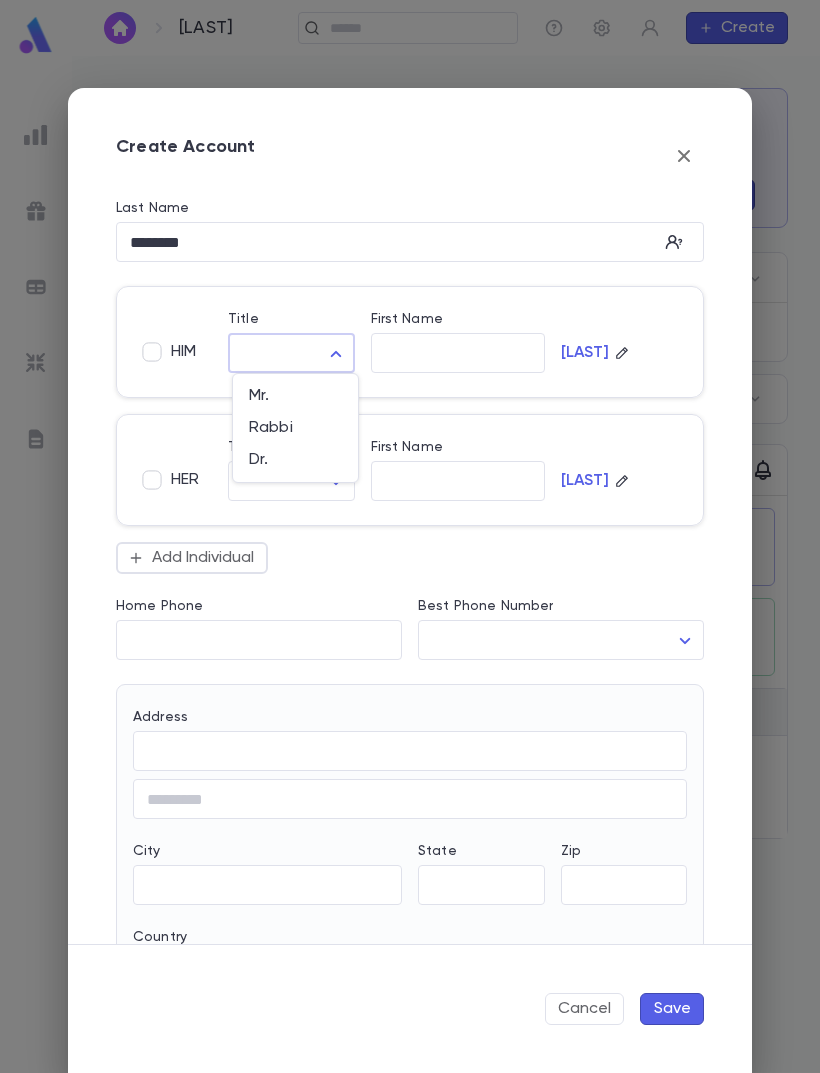 click on "Rabbi" at bounding box center (295, 428) 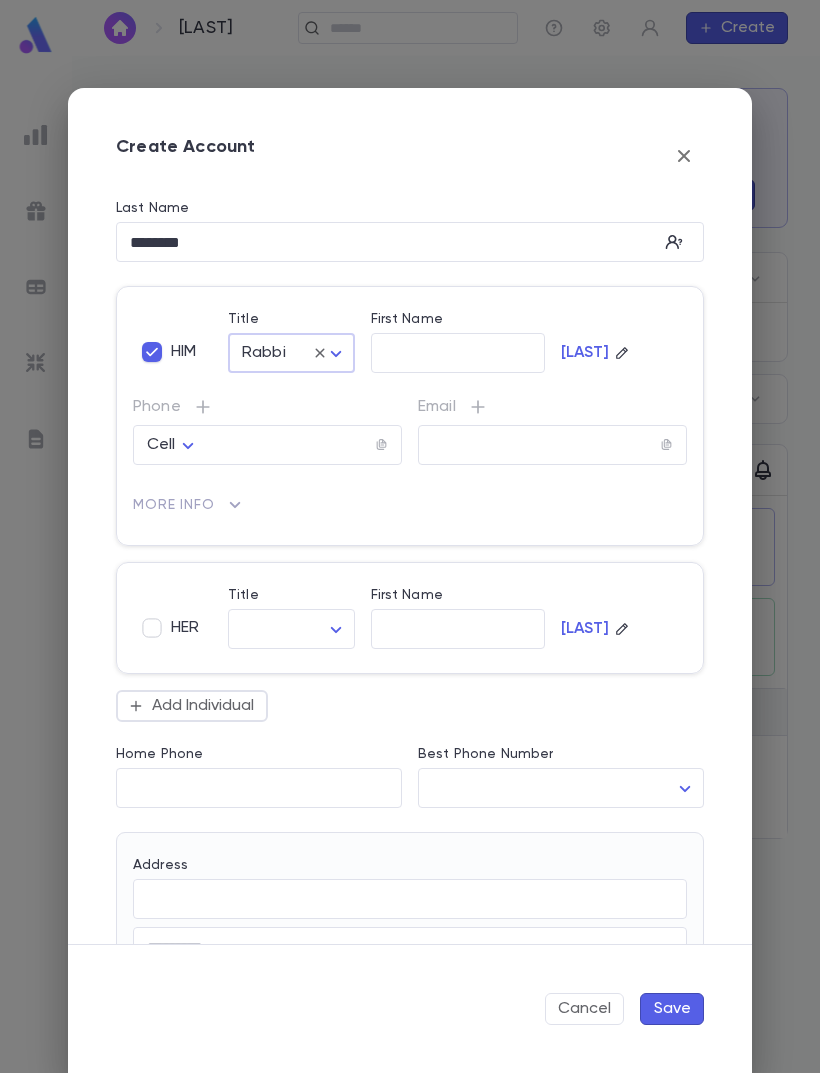 click on "First Name" at bounding box center [458, 353] 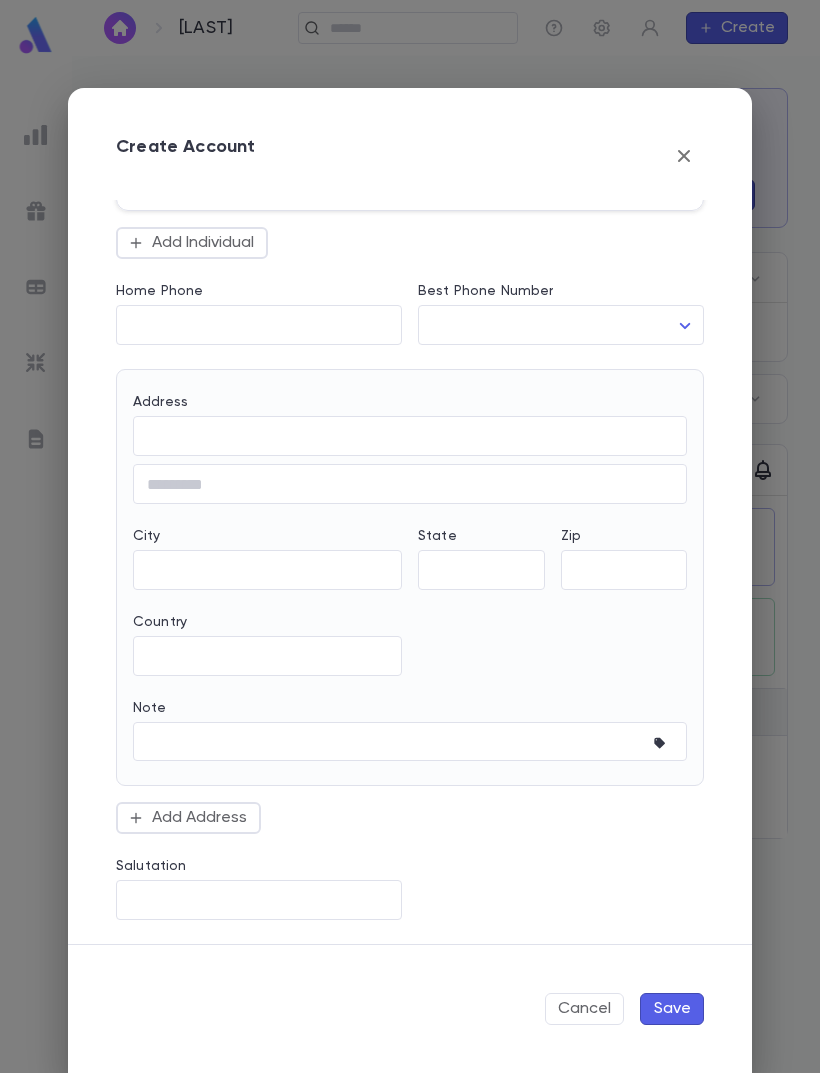 scroll, scrollTop: 463, scrollLeft: 0, axis: vertical 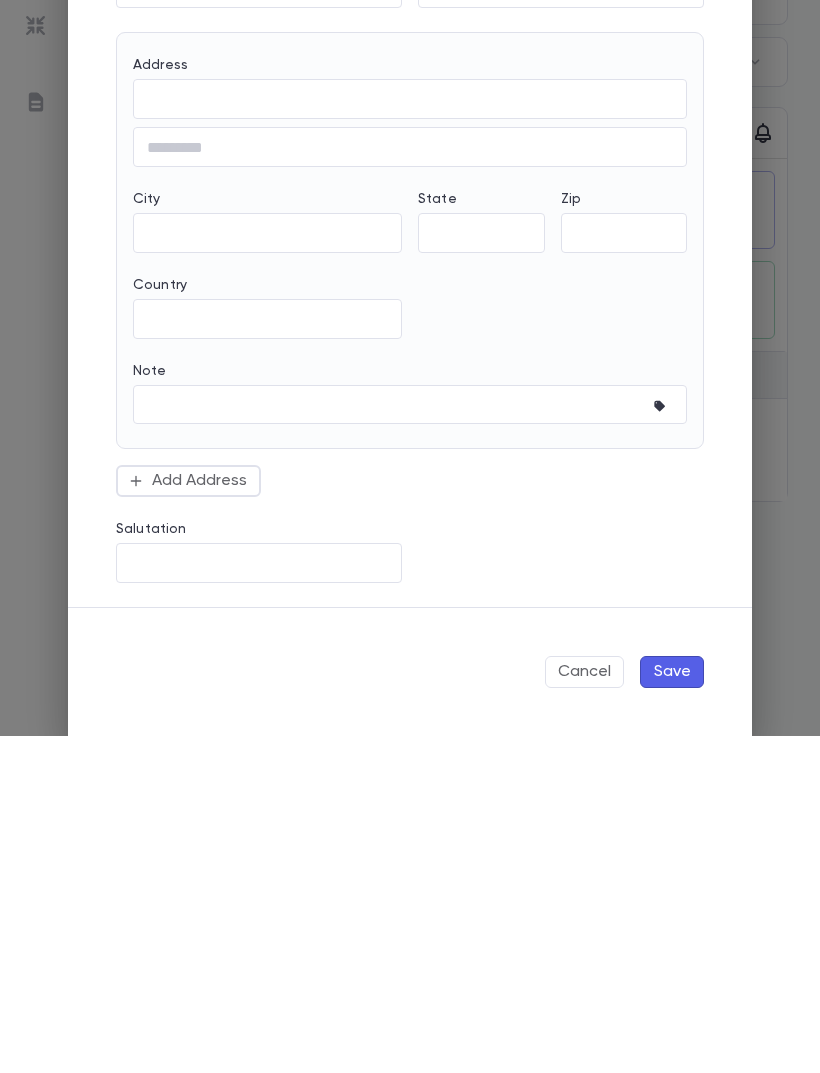 type on "*" 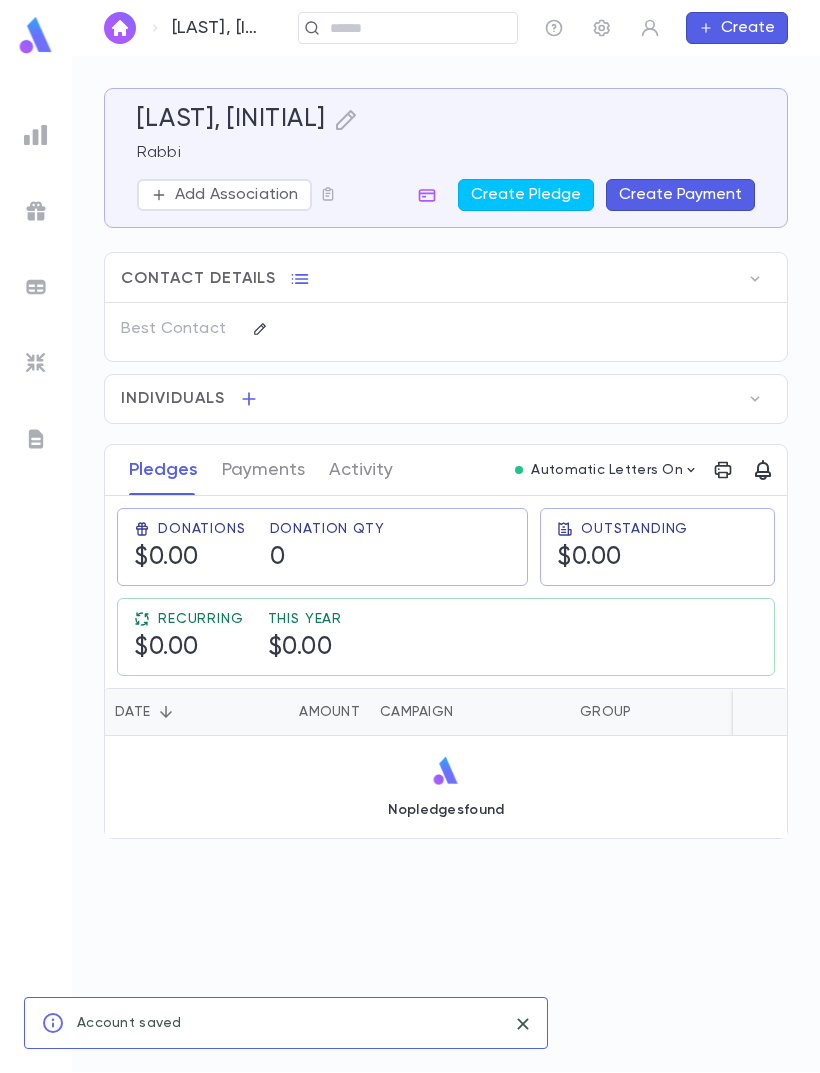 click on "Create Pledge" at bounding box center (526, 195) 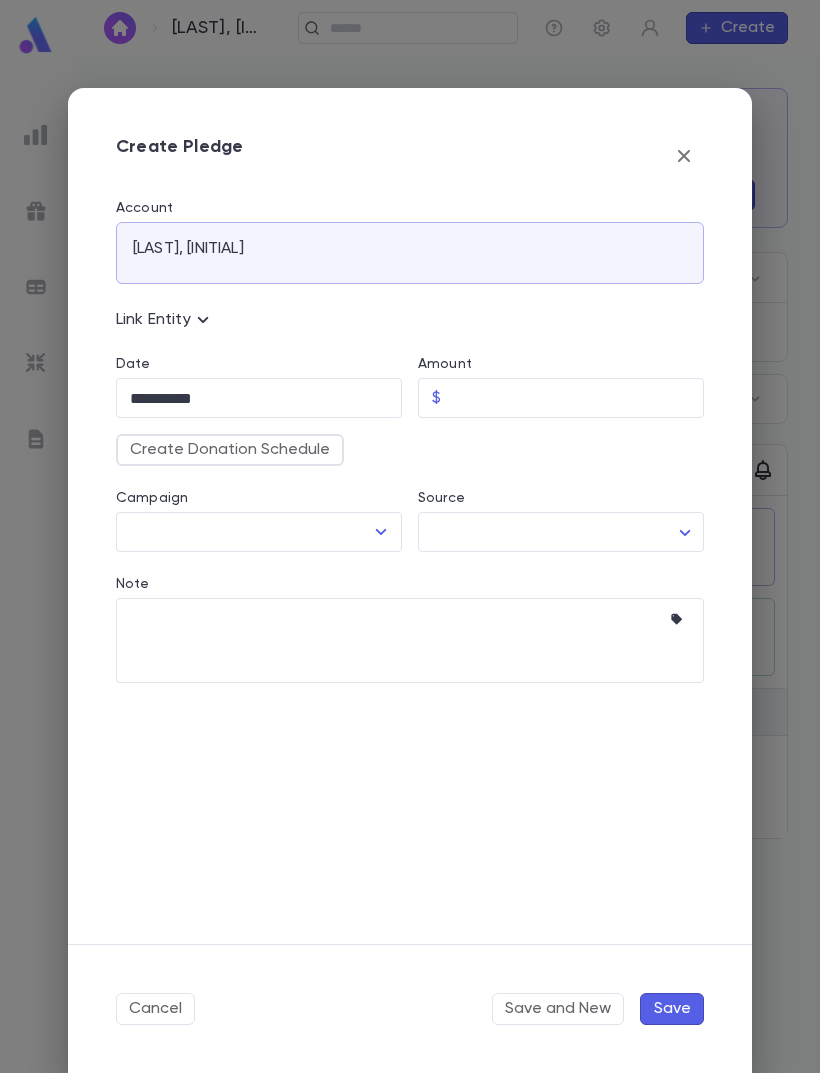 click on "Amount" at bounding box center (576, 398) 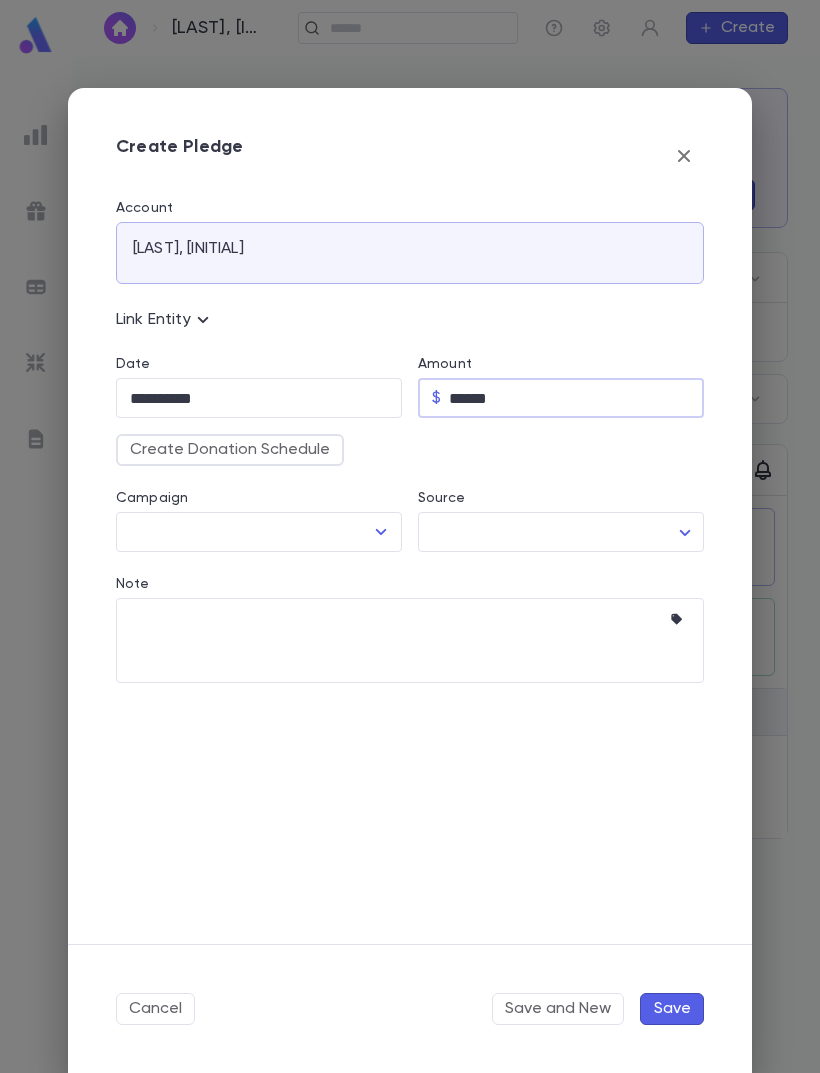 click 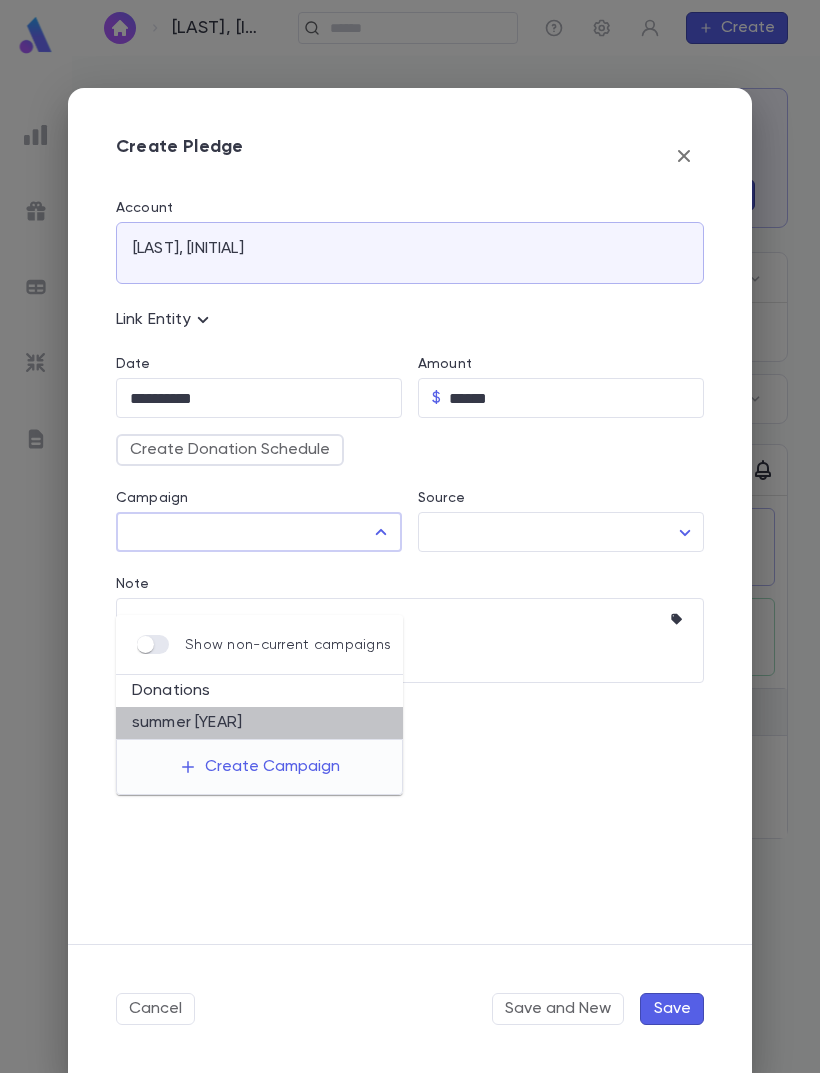 click on "summer [YEAR]" at bounding box center [259, 723] 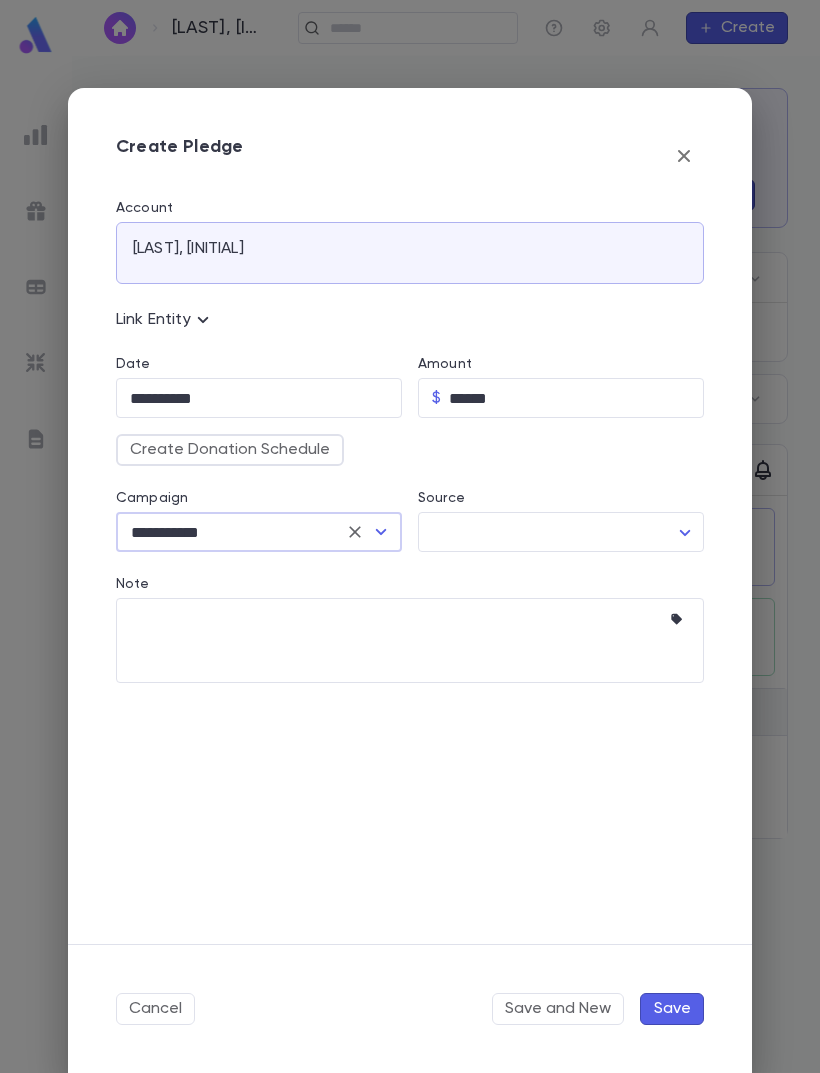 click 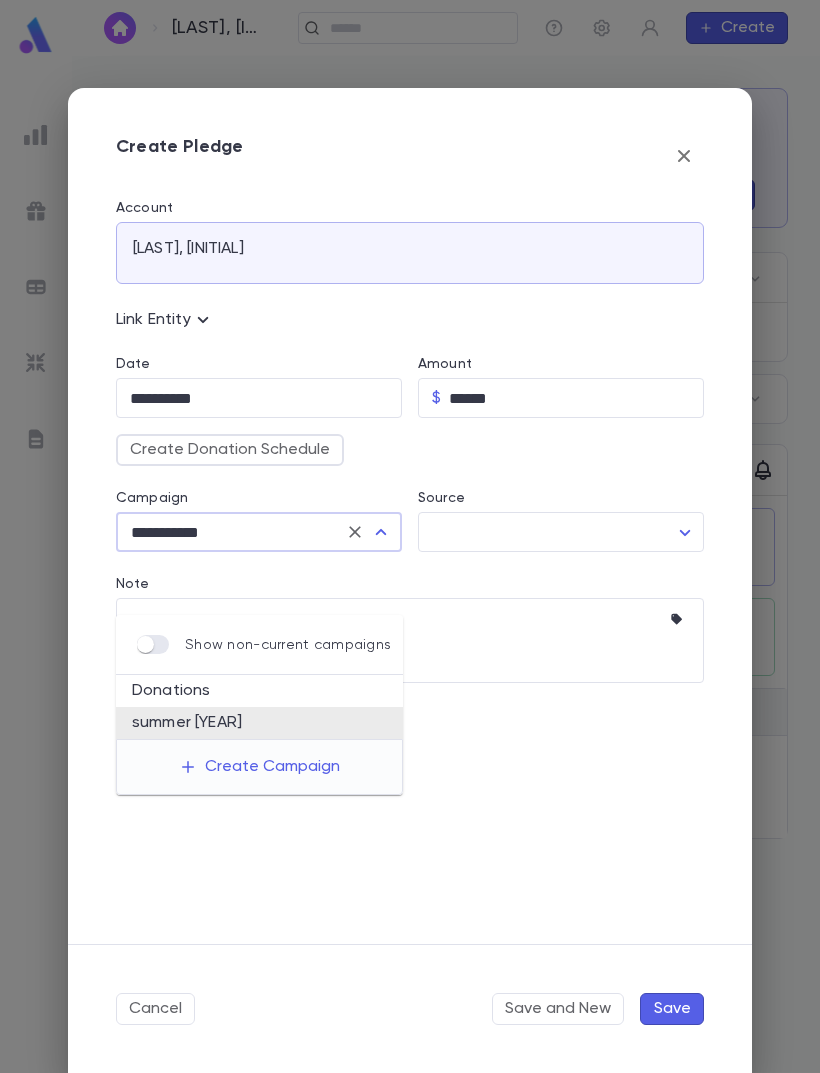 click on "Donations" at bounding box center (259, 691) 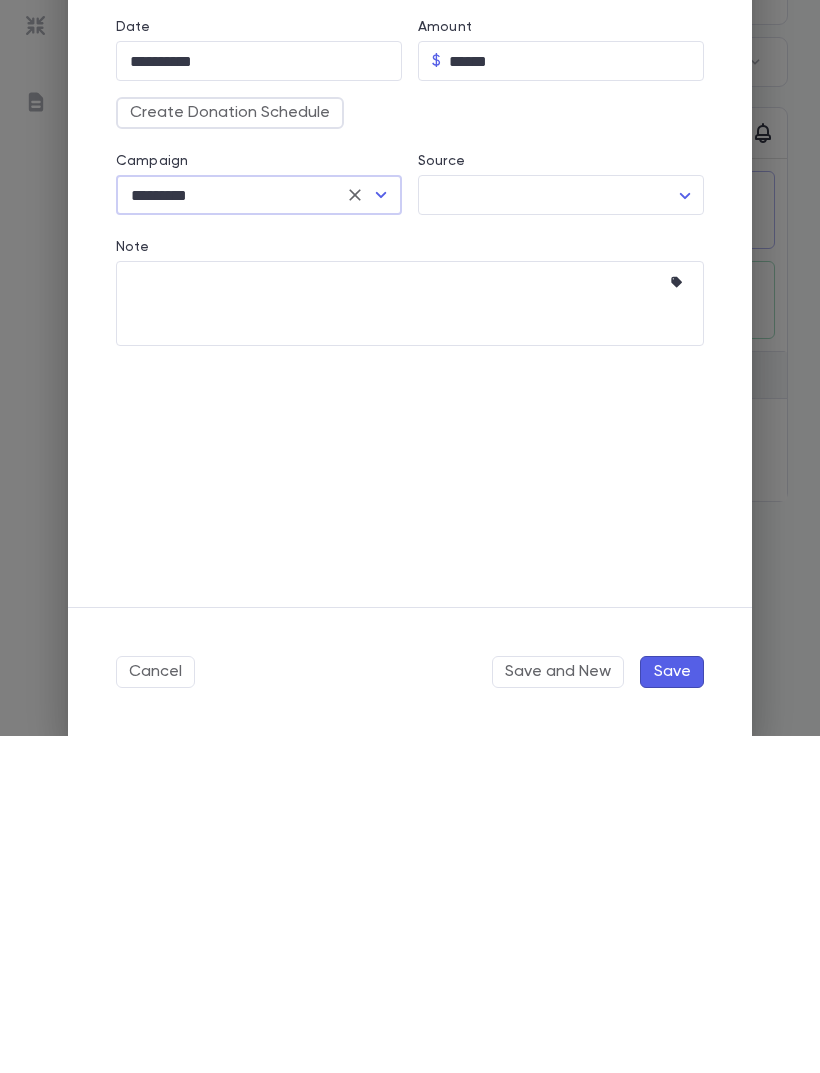 click on "Save" at bounding box center (672, 1009) 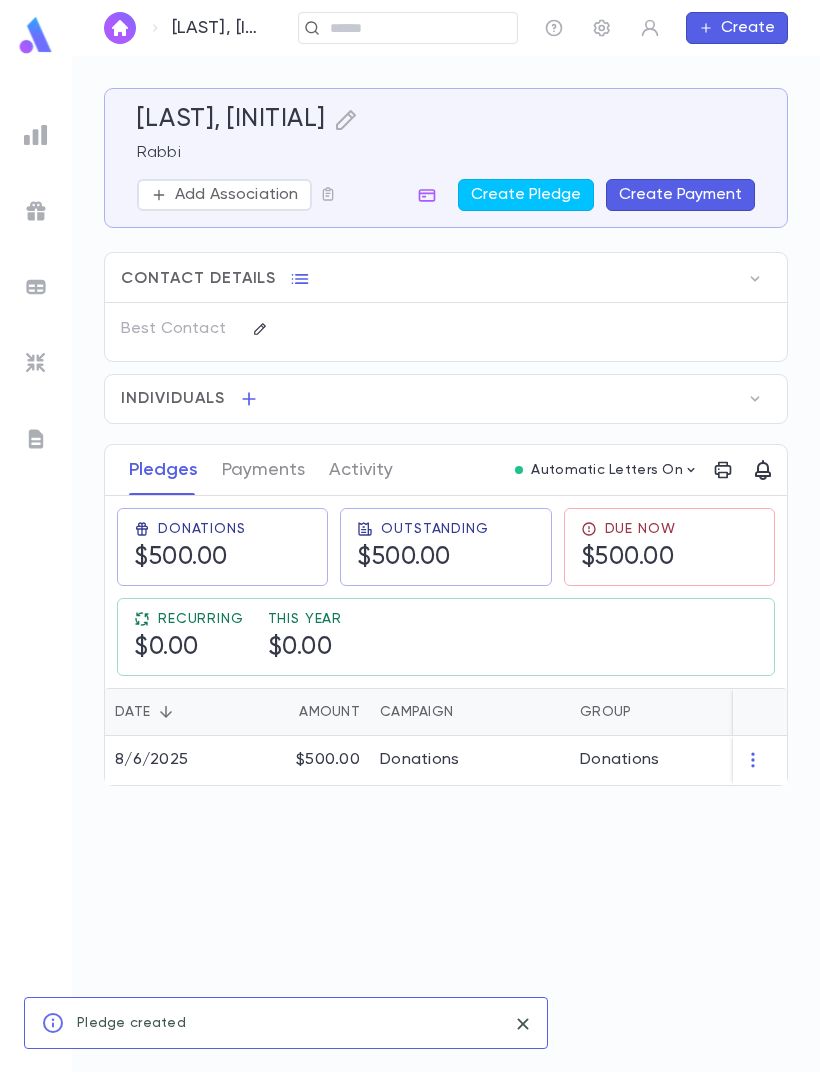click on "Due Now $500.00" at bounding box center [669, 547] 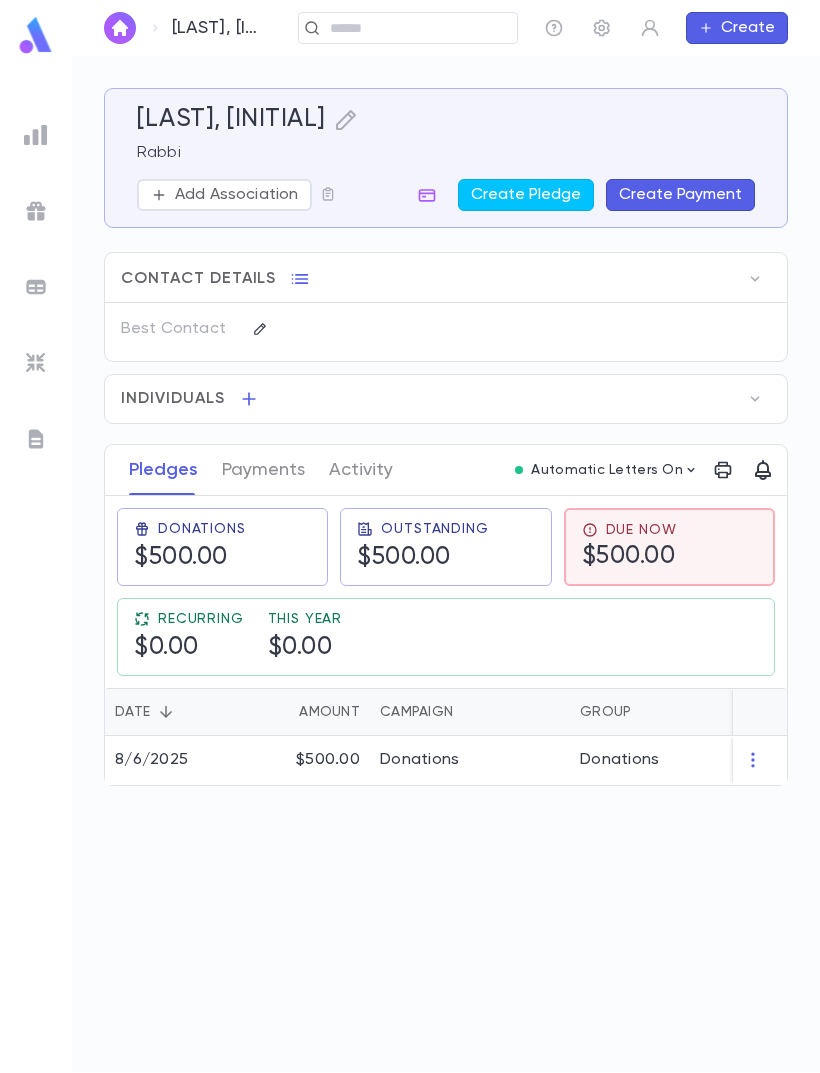click on "Donations" at bounding box center [645, 760] 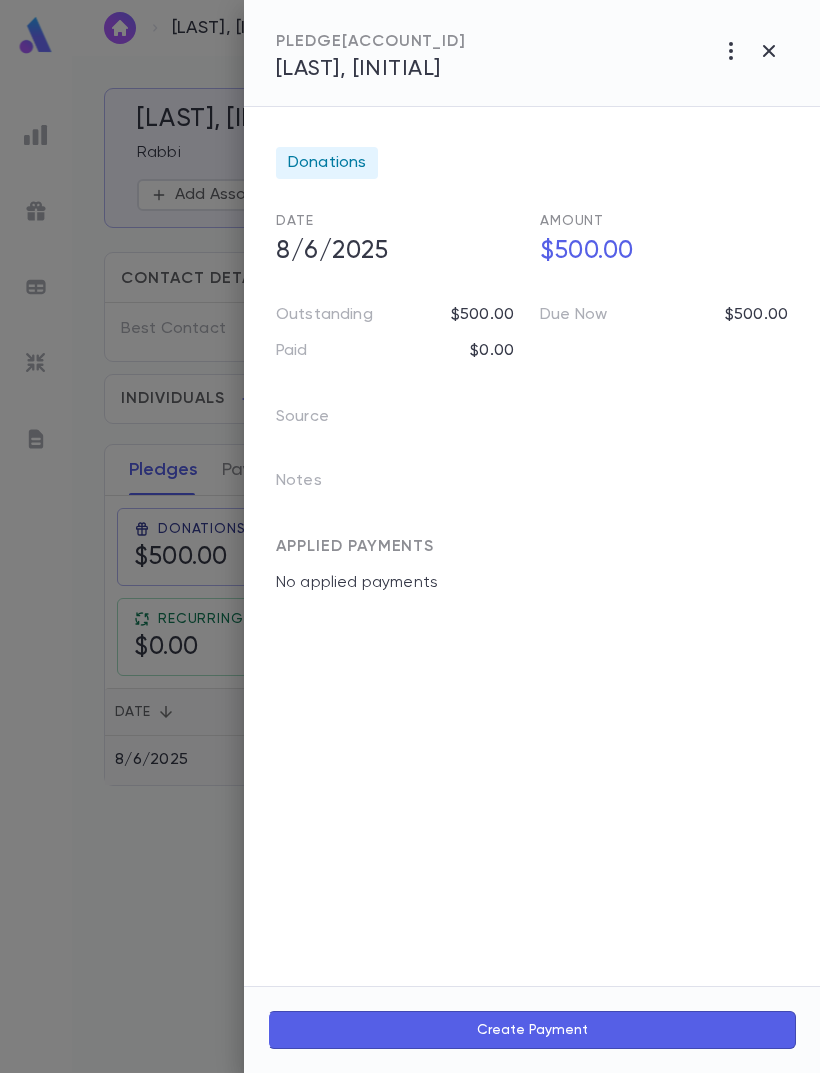 click on "Create Payment" at bounding box center [532, 1030] 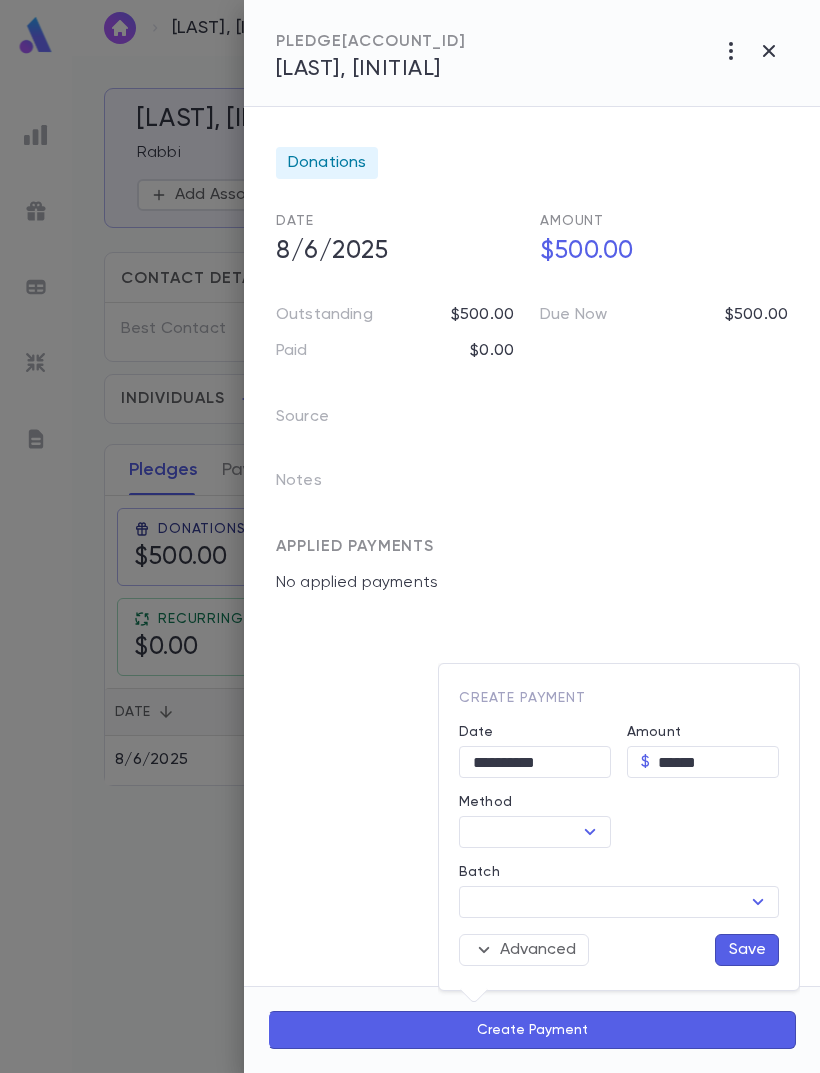click 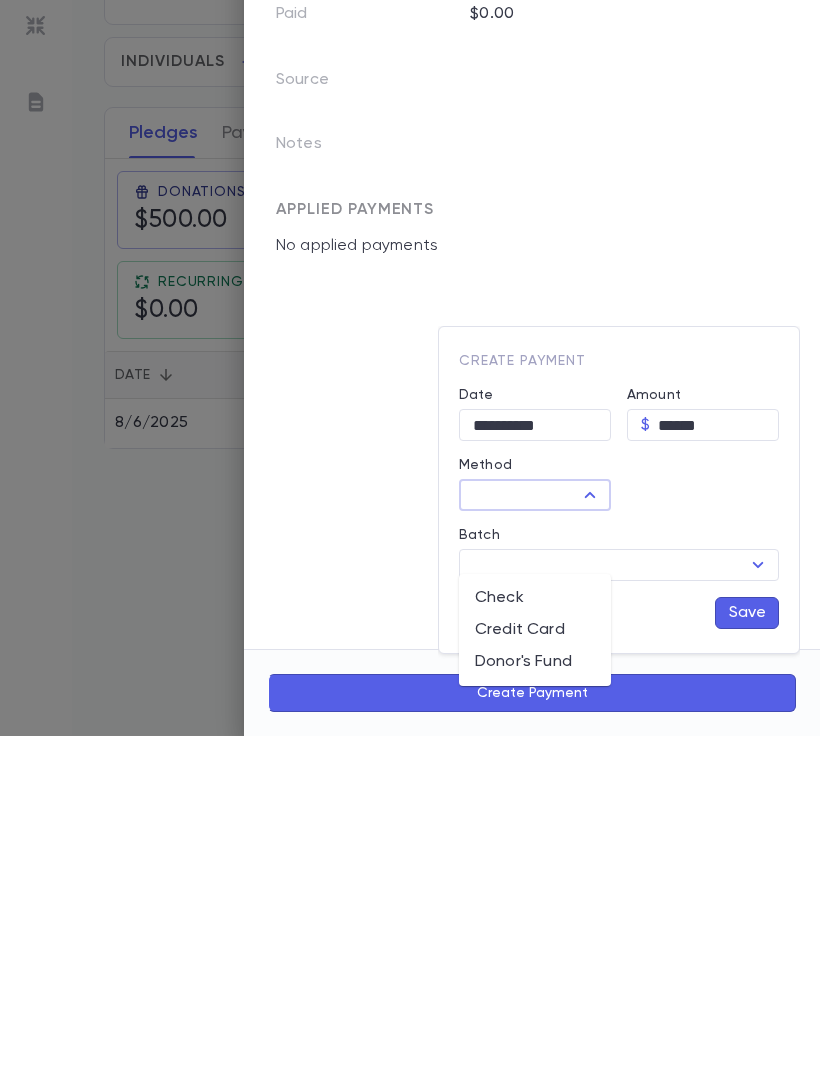 click on "Check" at bounding box center (535, 935) 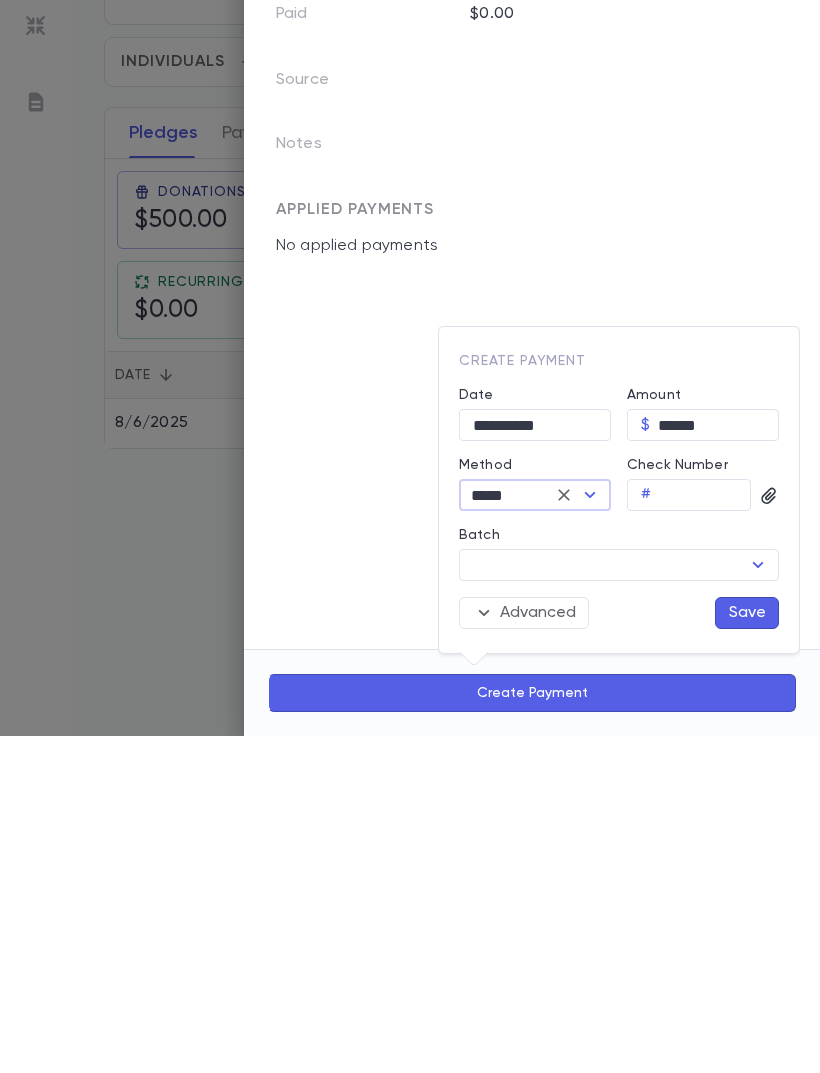 click on "Check Number" at bounding box center (705, 832) 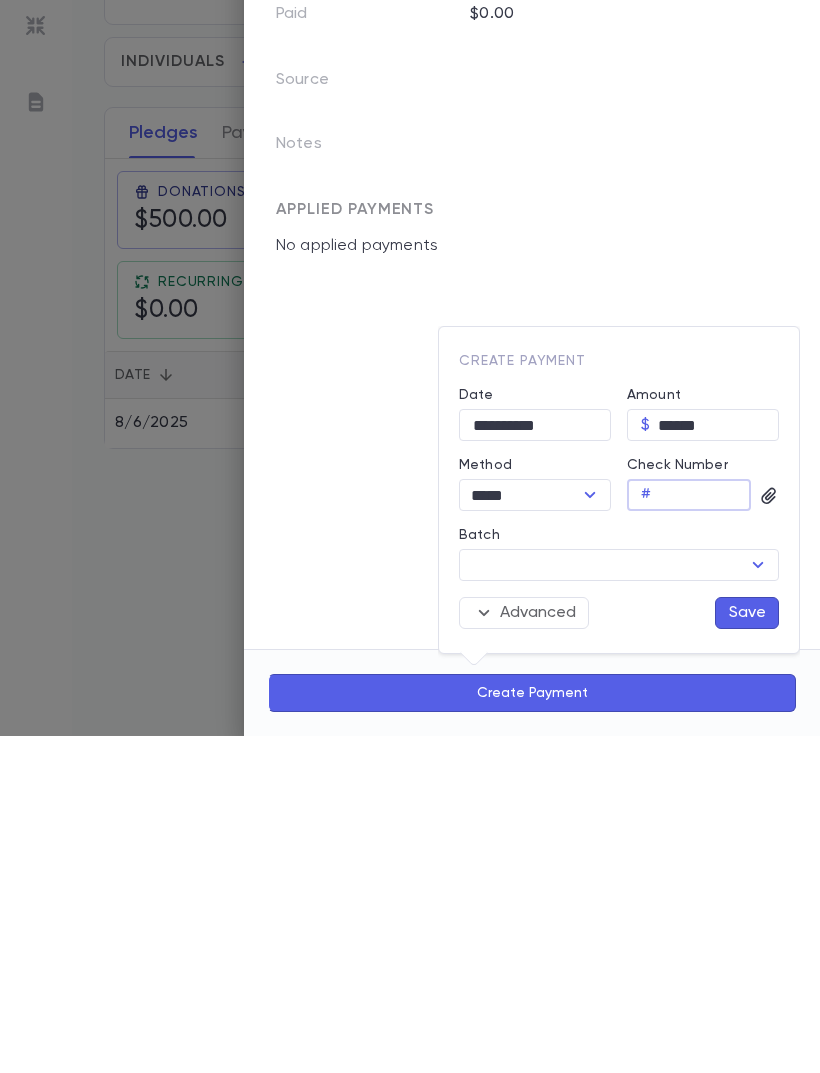 click at bounding box center (410, 536) 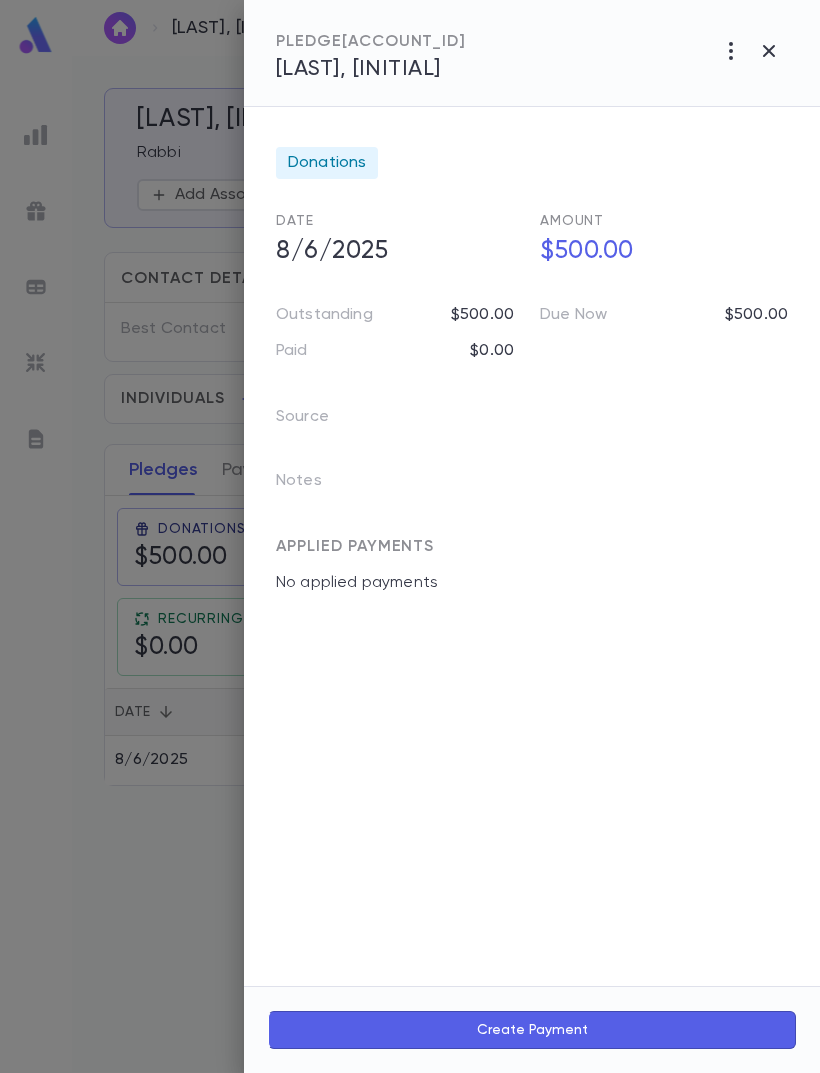 click on "Create Payment" at bounding box center [532, 1030] 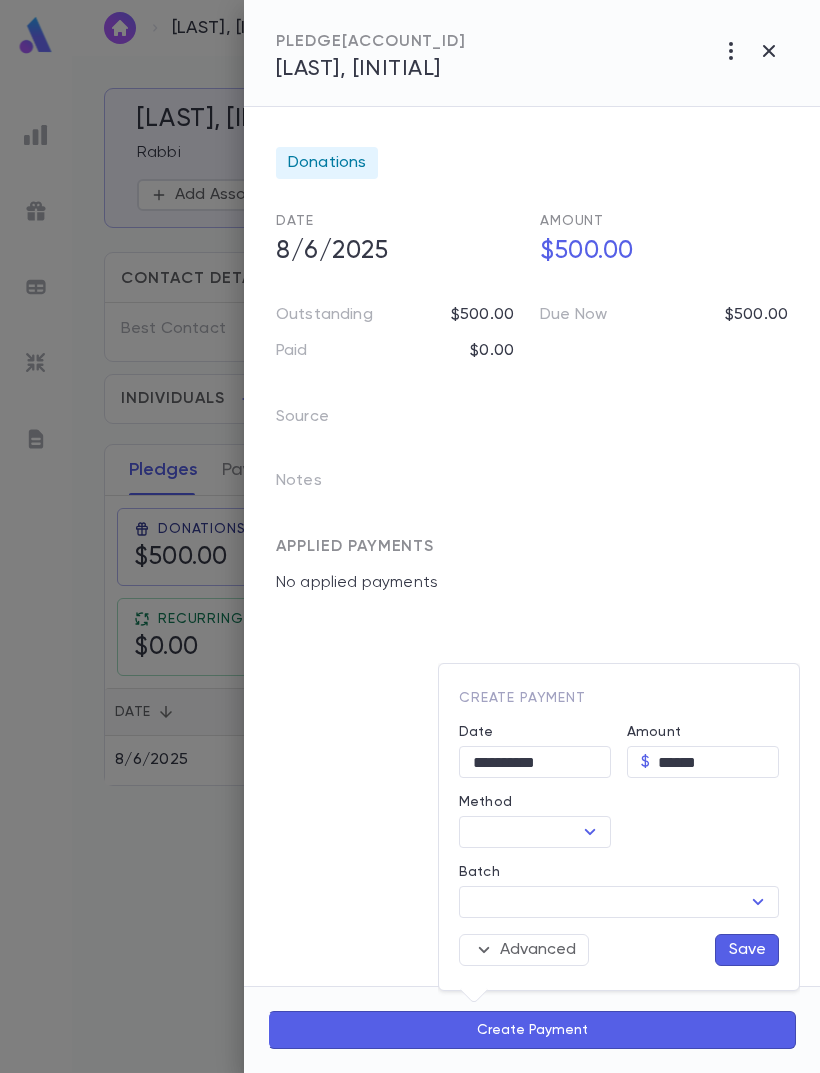 click on "Save" at bounding box center (747, 950) 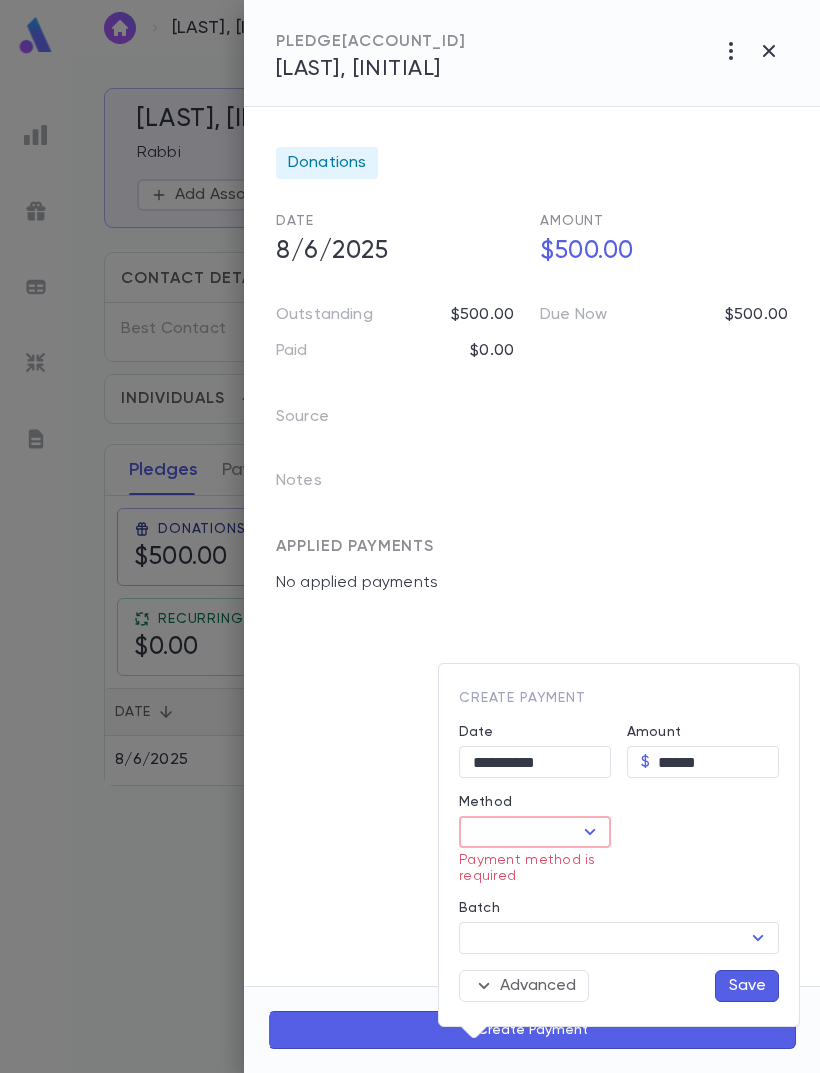 click 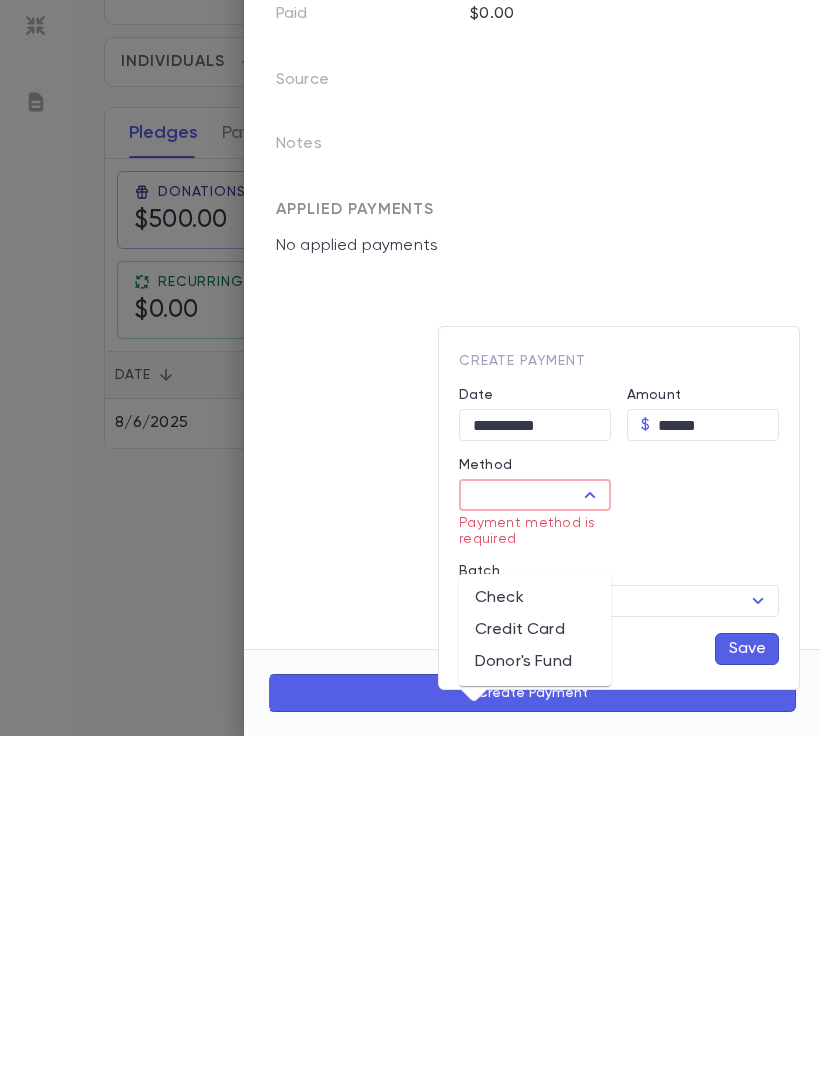 click on "Check" at bounding box center (535, 935) 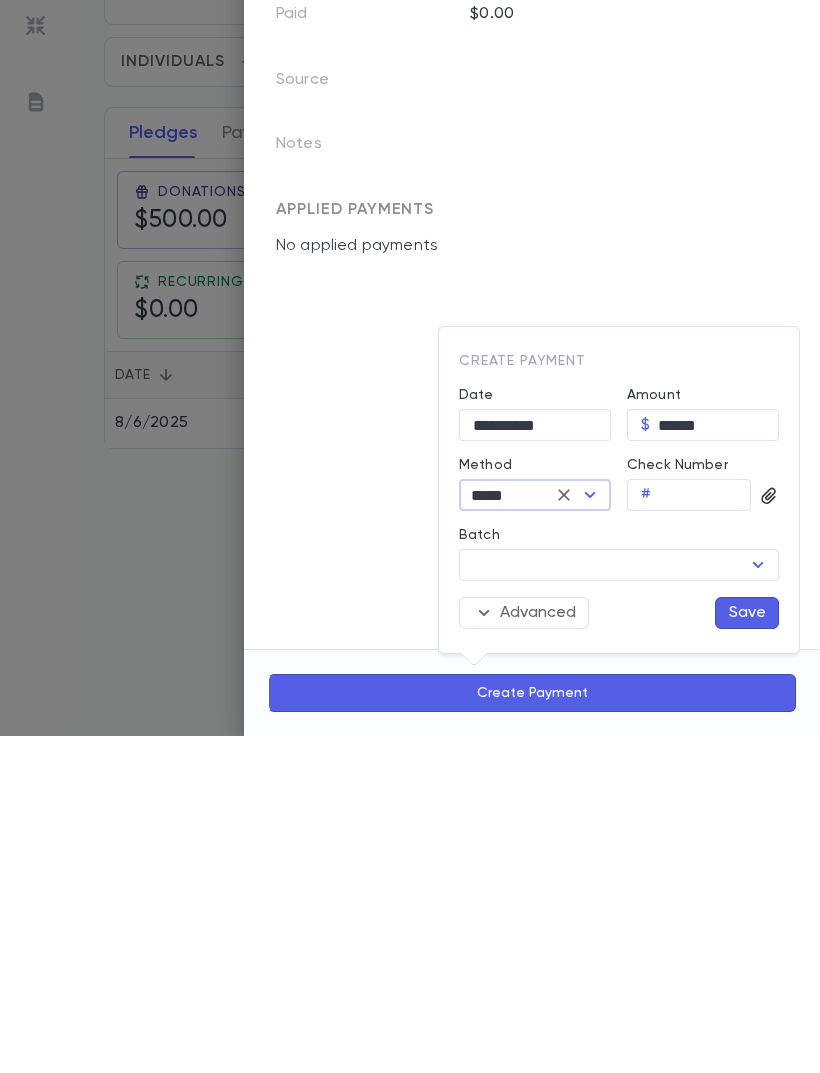 click on "Save" at bounding box center (747, 950) 